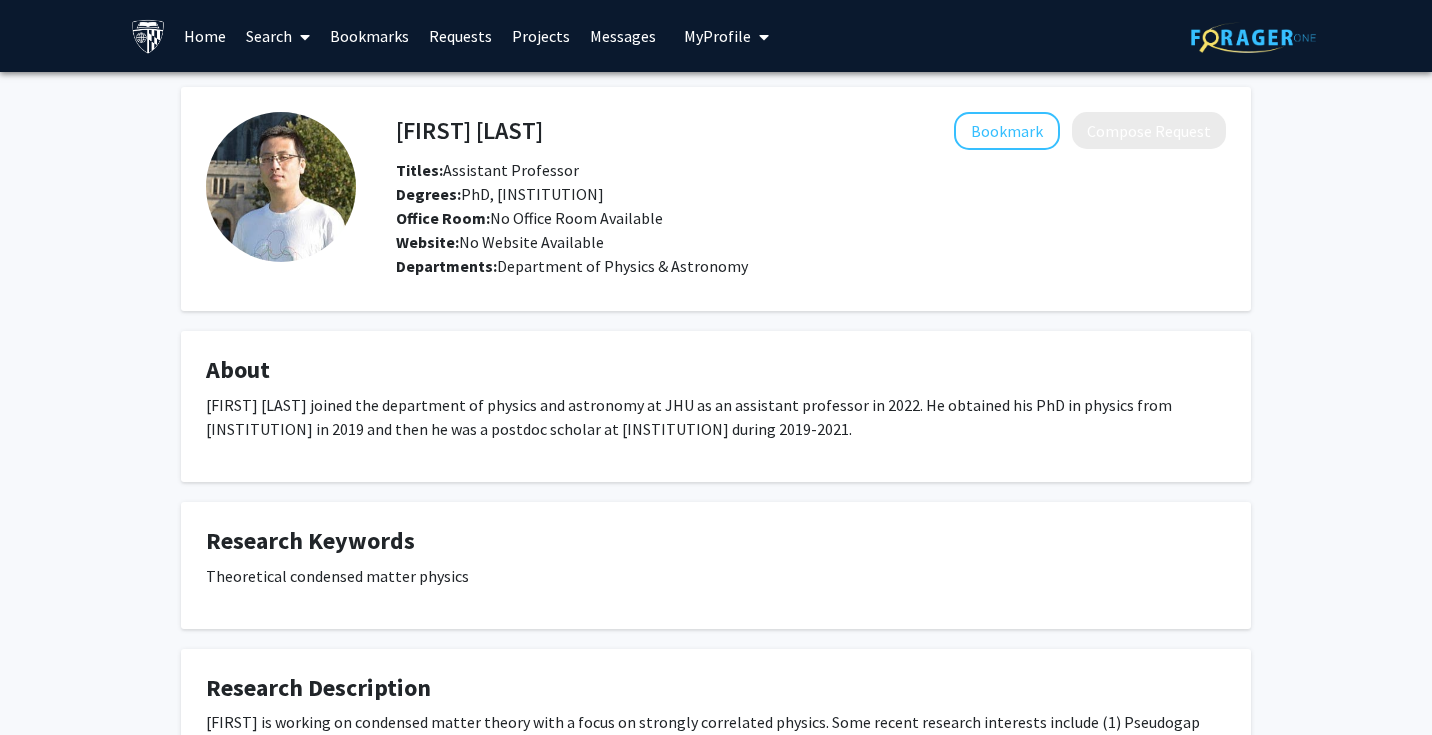 scroll, scrollTop: 0, scrollLeft: 0, axis: both 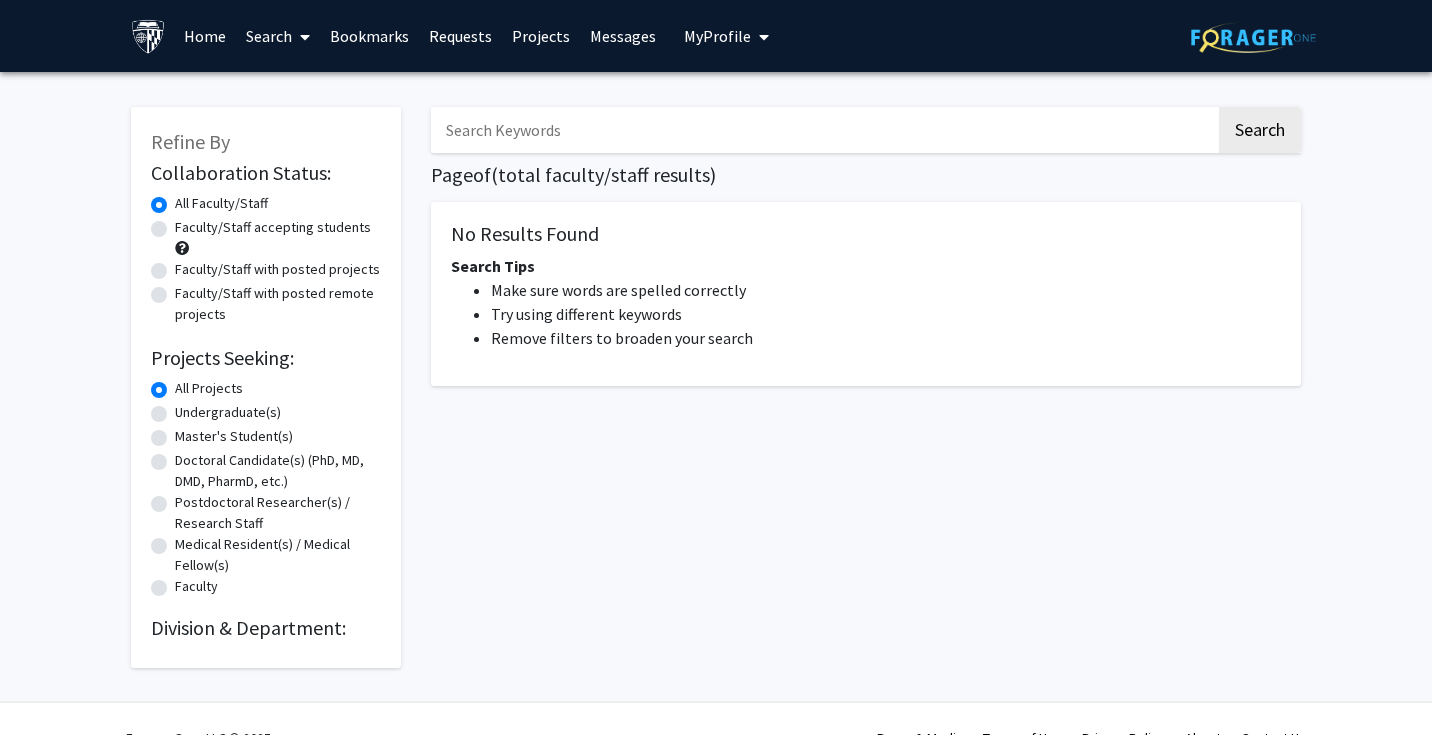 click at bounding box center (823, 130) 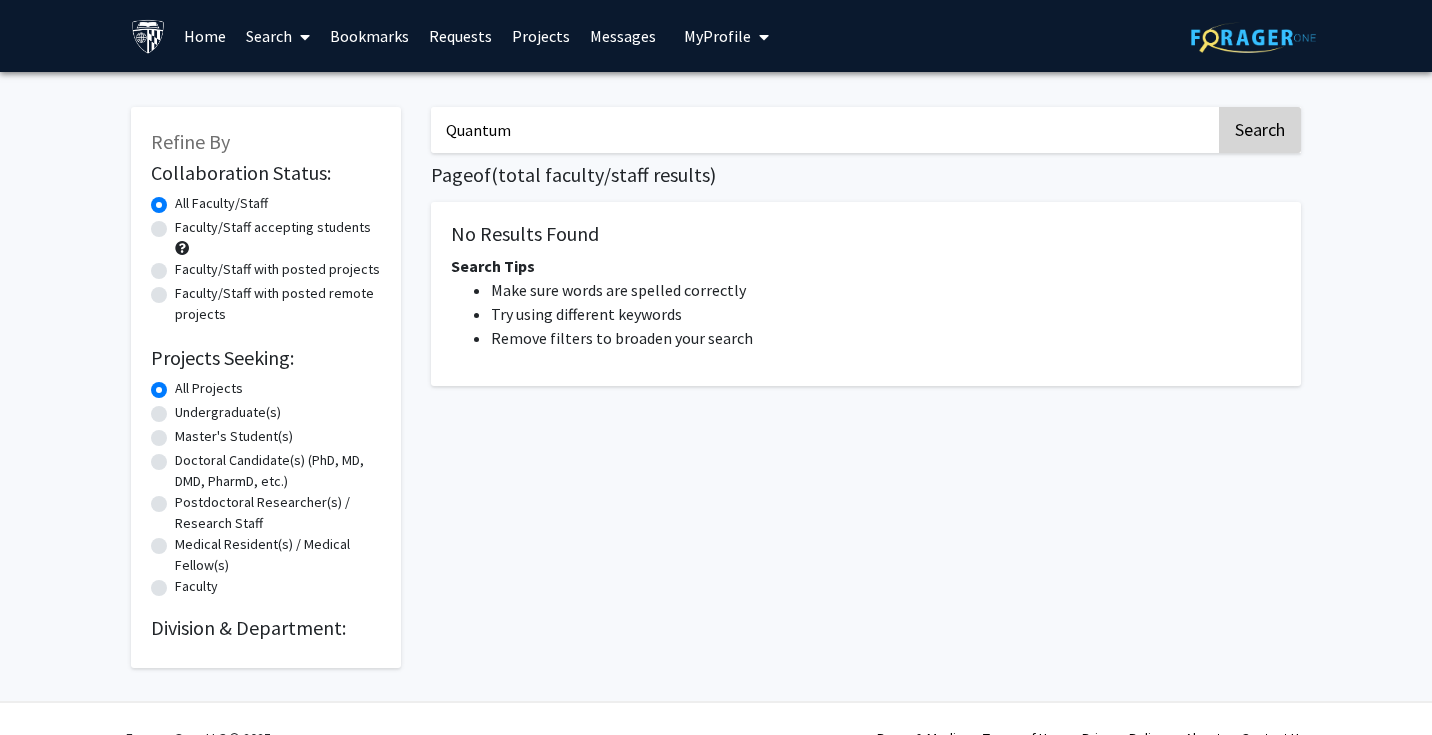 type on "Quantum" 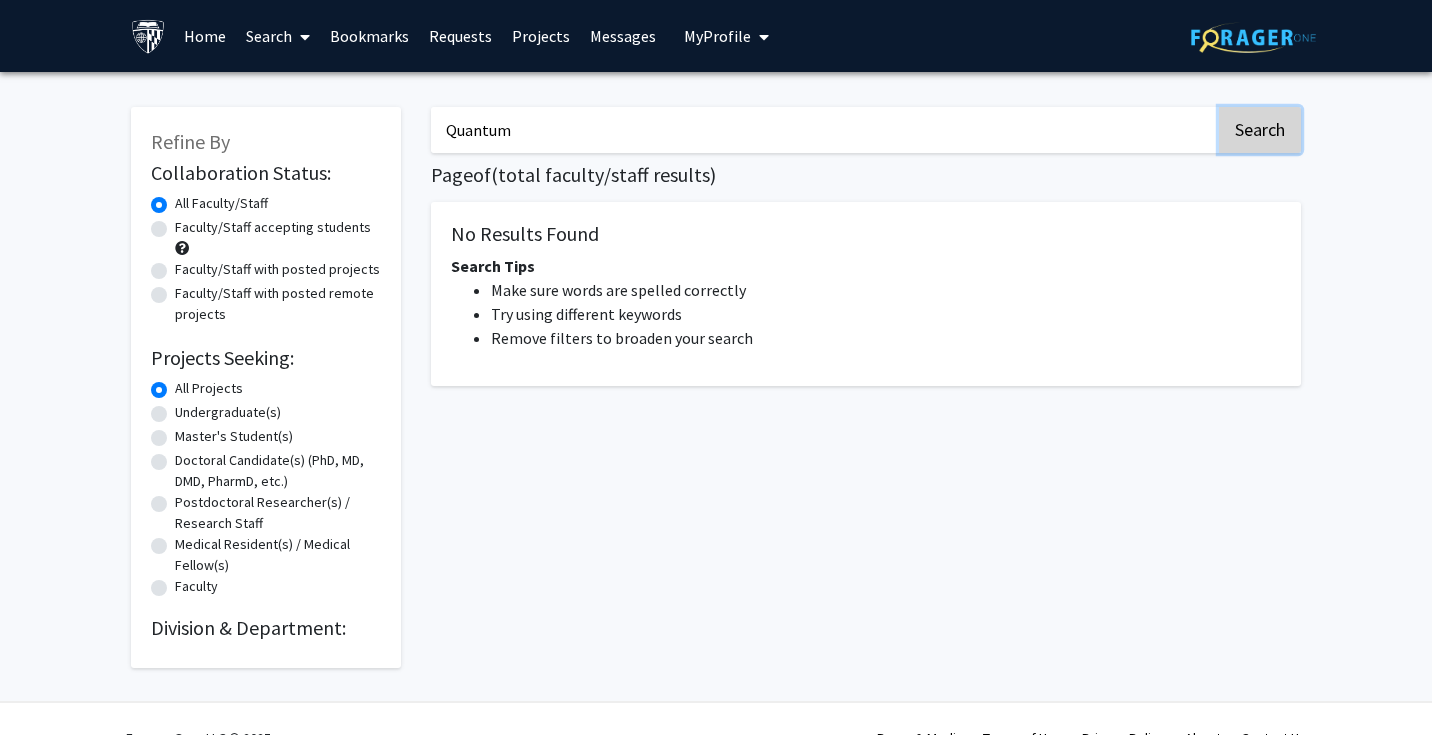 click on "Search" 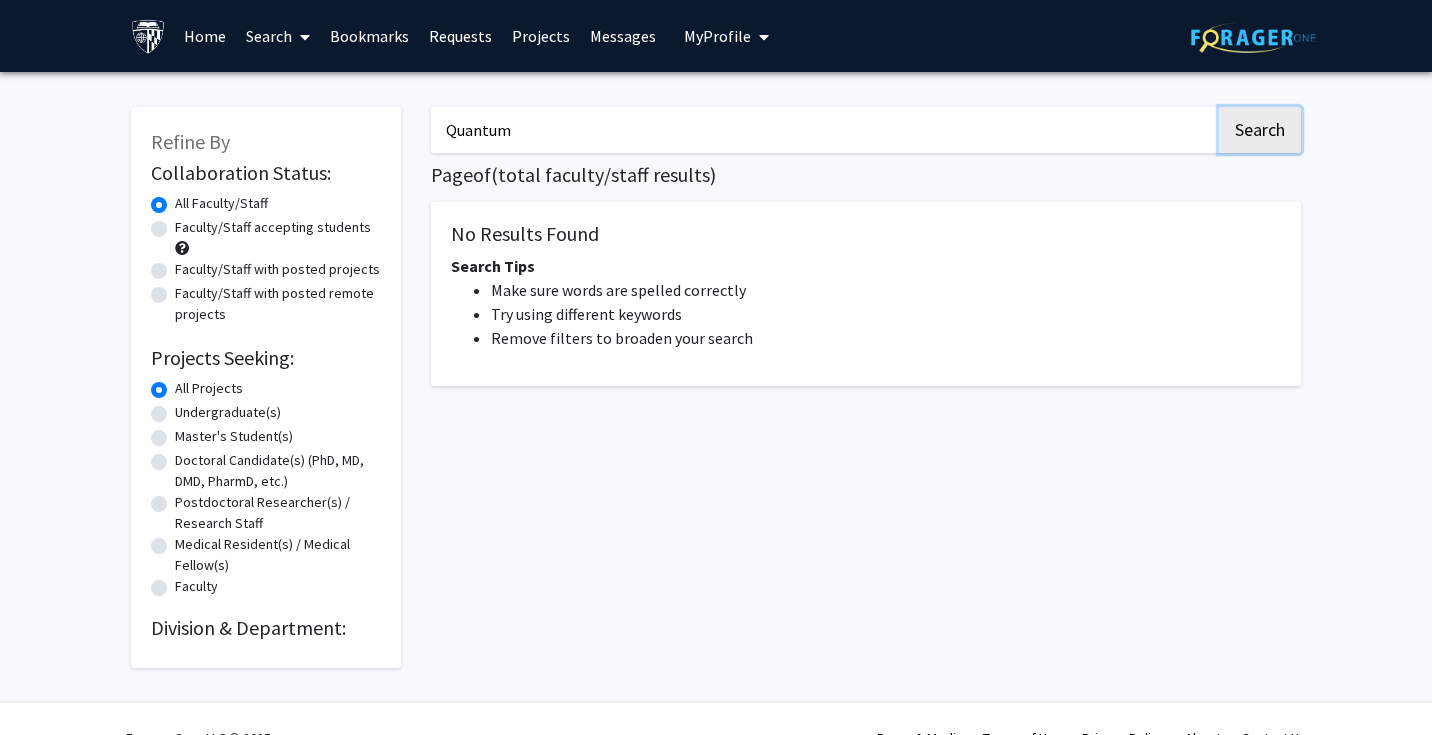 scroll, scrollTop: 38, scrollLeft: 0, axis: vertical 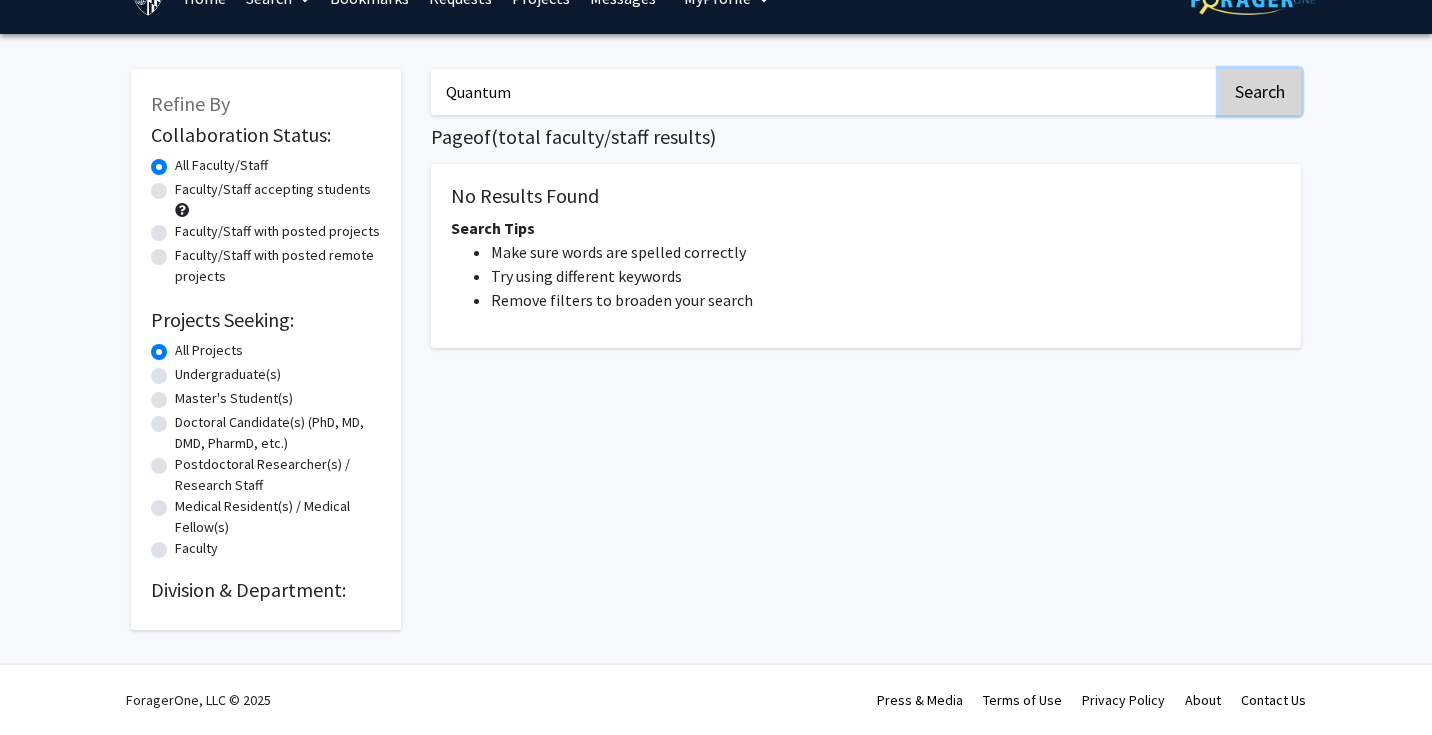 click on "Search" 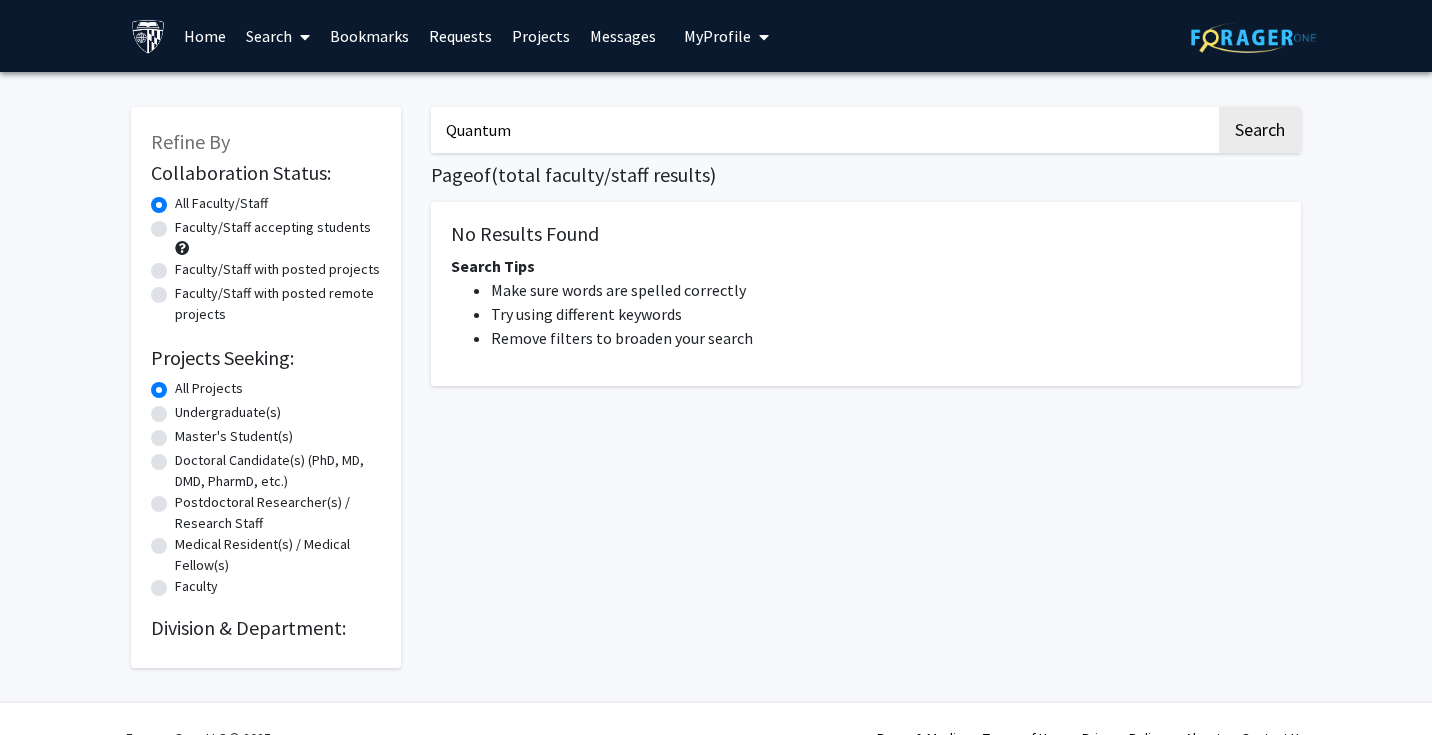click on "Faculty/Staff accepting students" 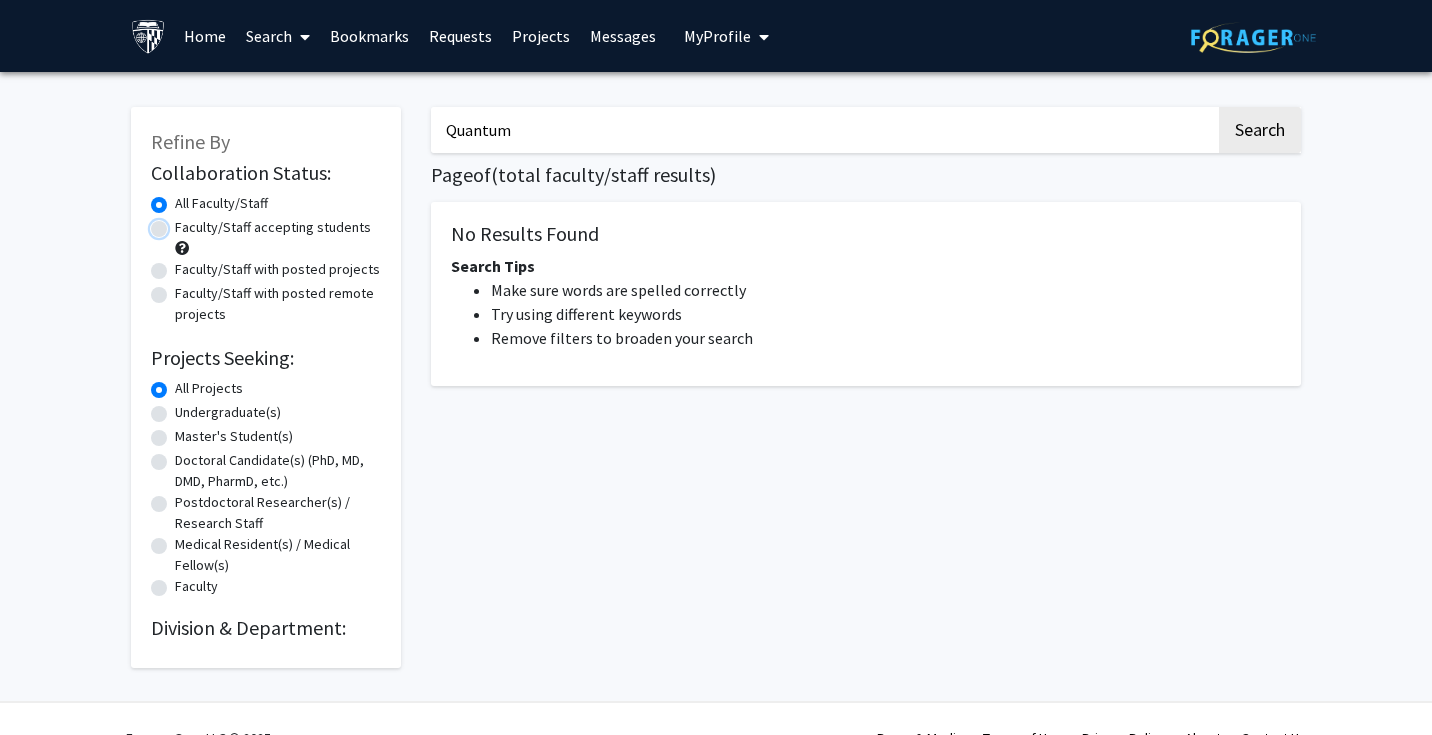 radio on "true" 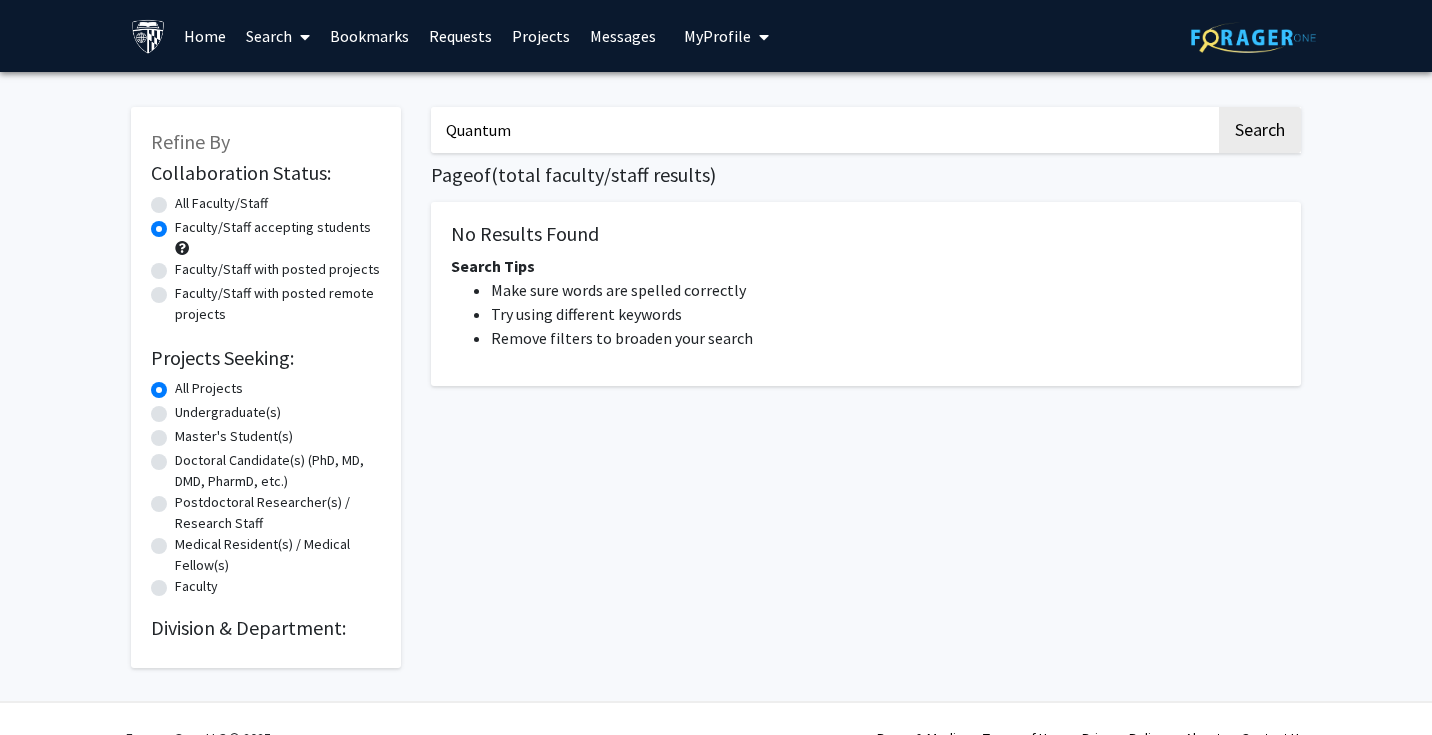 click on "All Faculty/Staff" 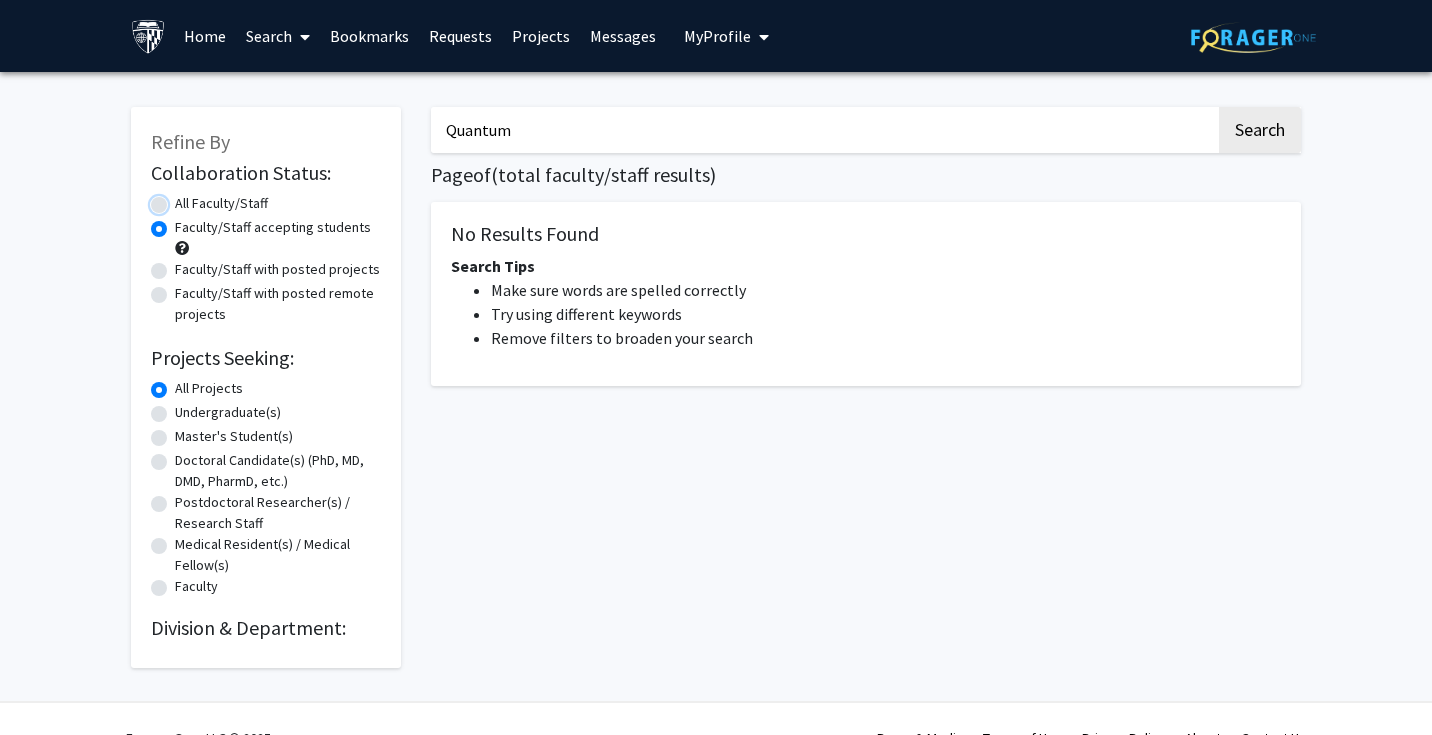 radio on "true" 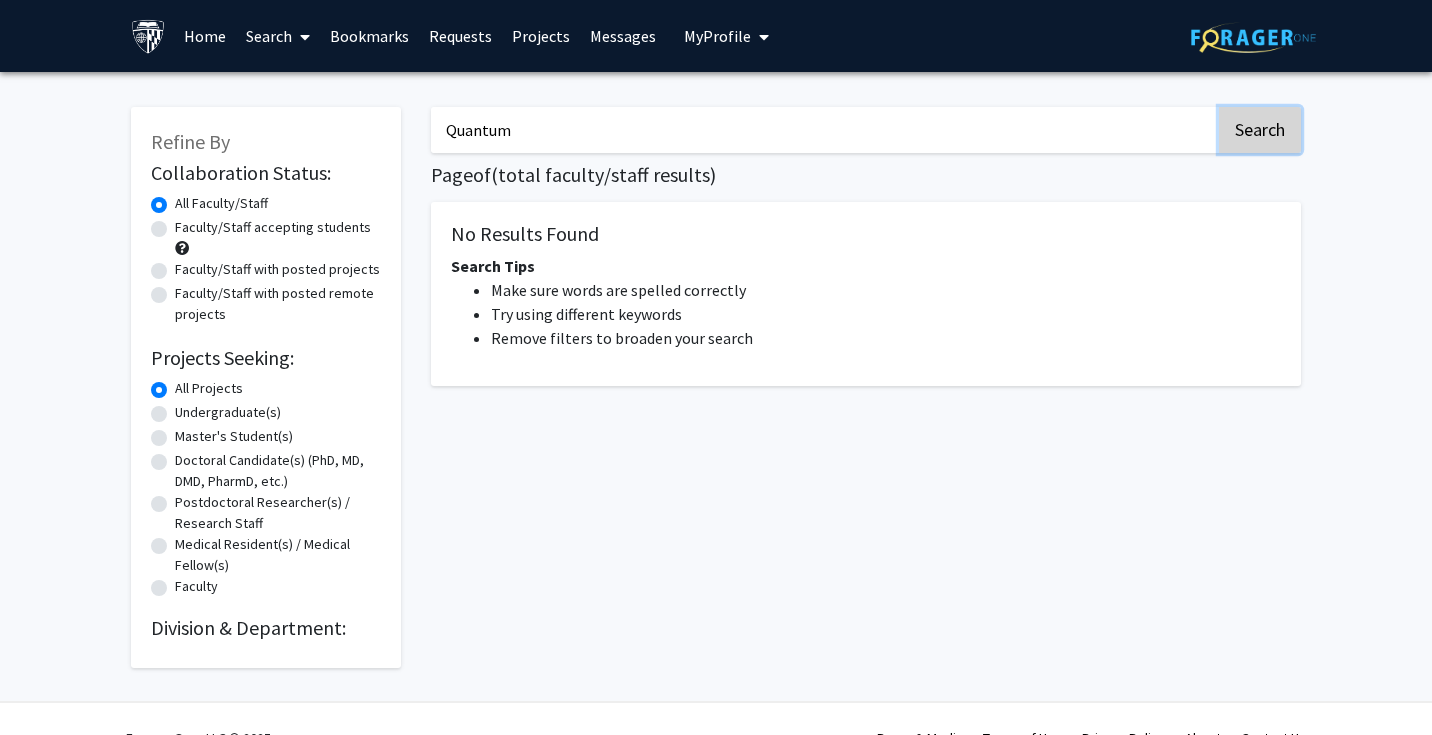 click on "Search" 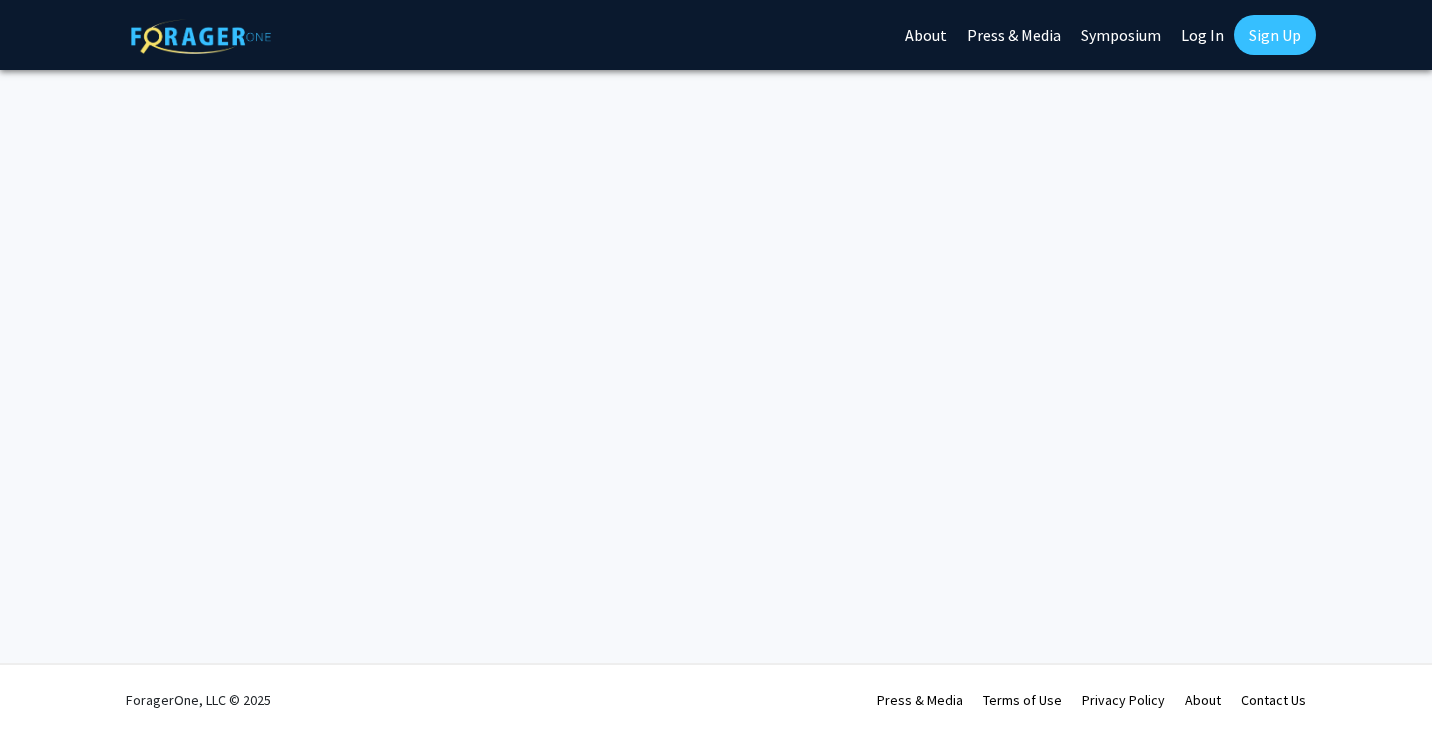 scroll, scrollTop: 0, scrollLeft: 0, axis: both 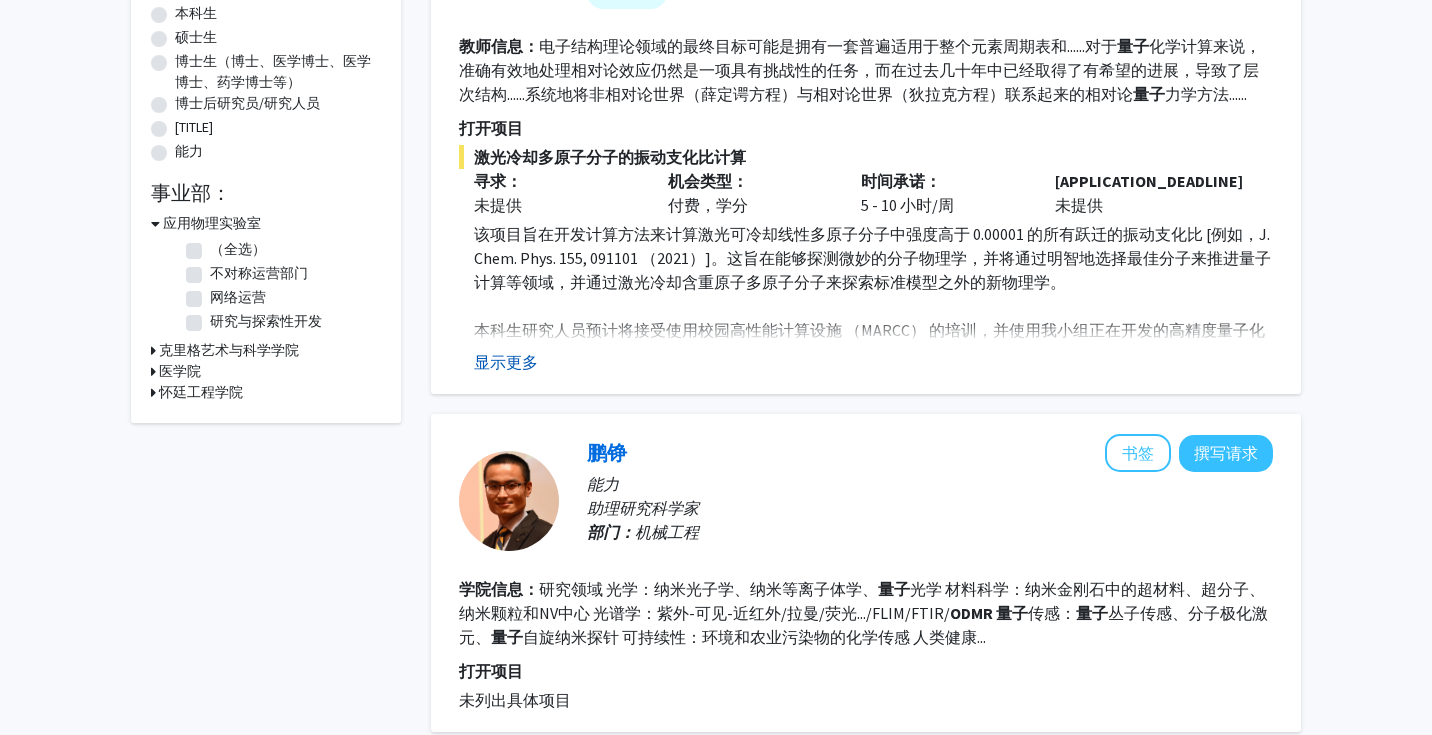 click on "显示更多" 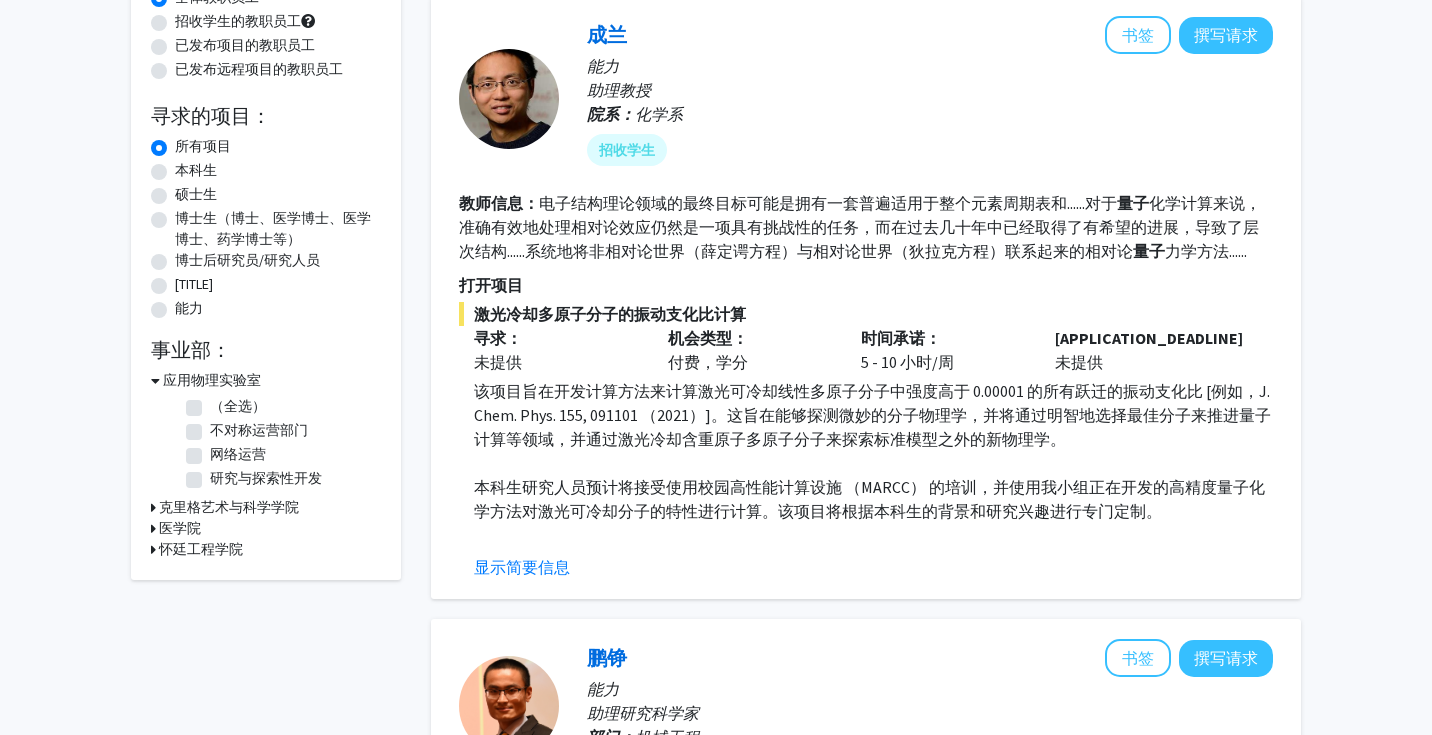 scroll, scrollTop: 103, scrollLeft: 0, axis: vertical 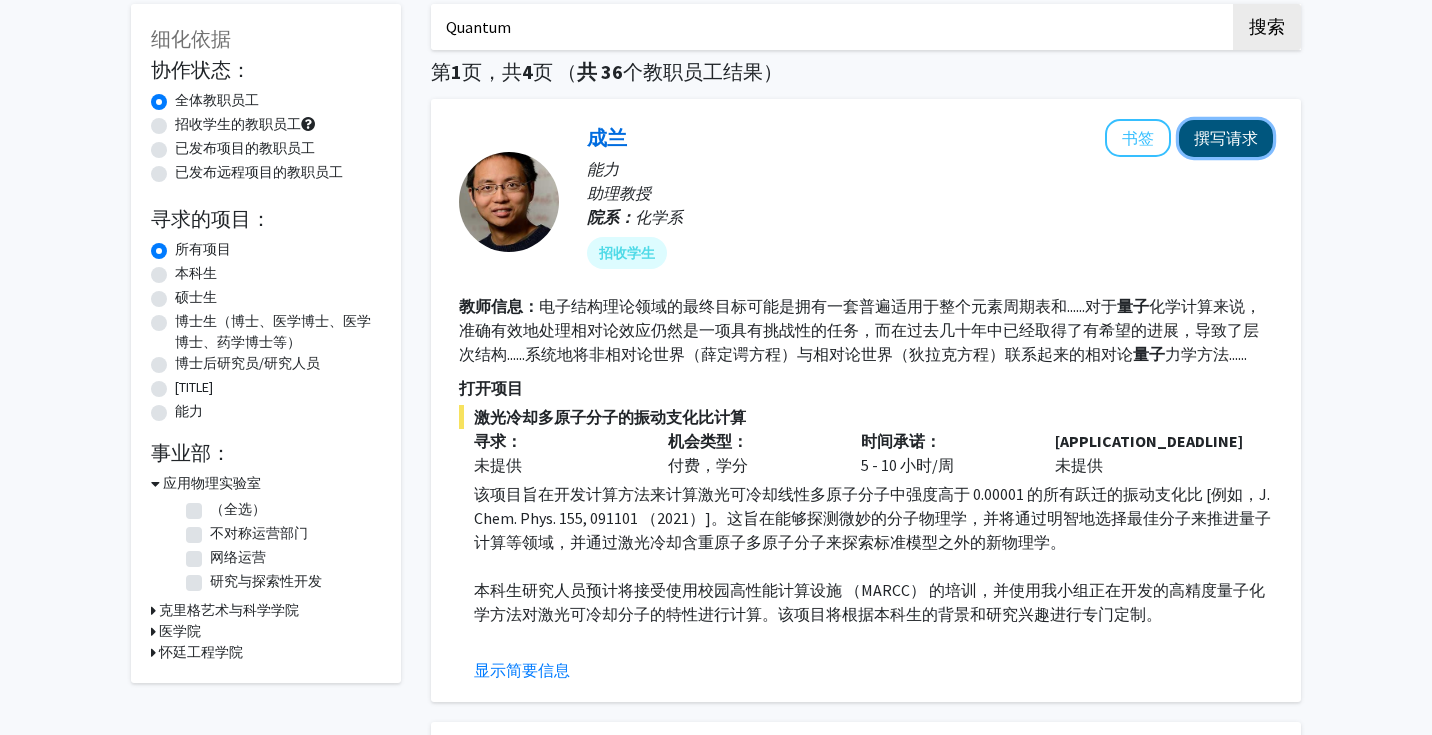 click on "撰写请求" 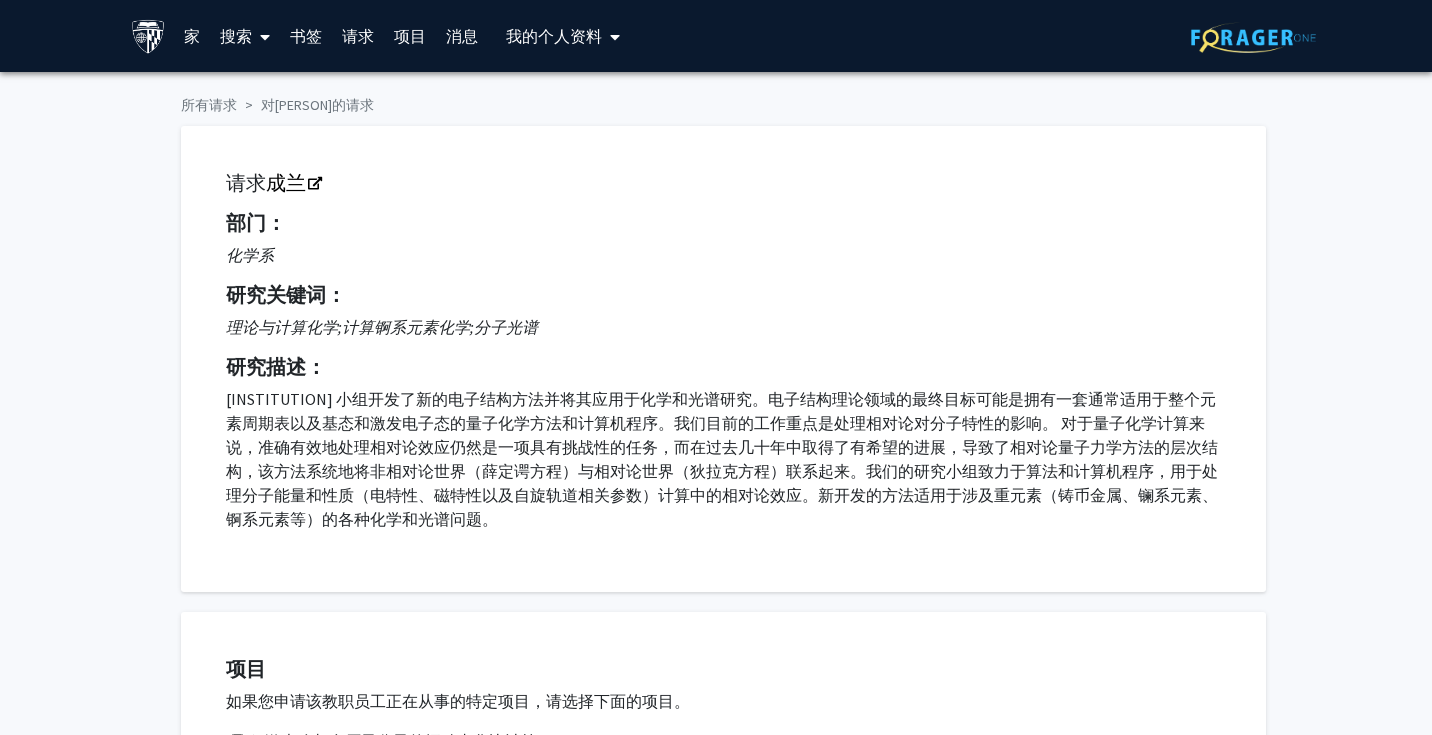 scroll, scrollTop: 1105, scrollLeft: 0, axis: vertical 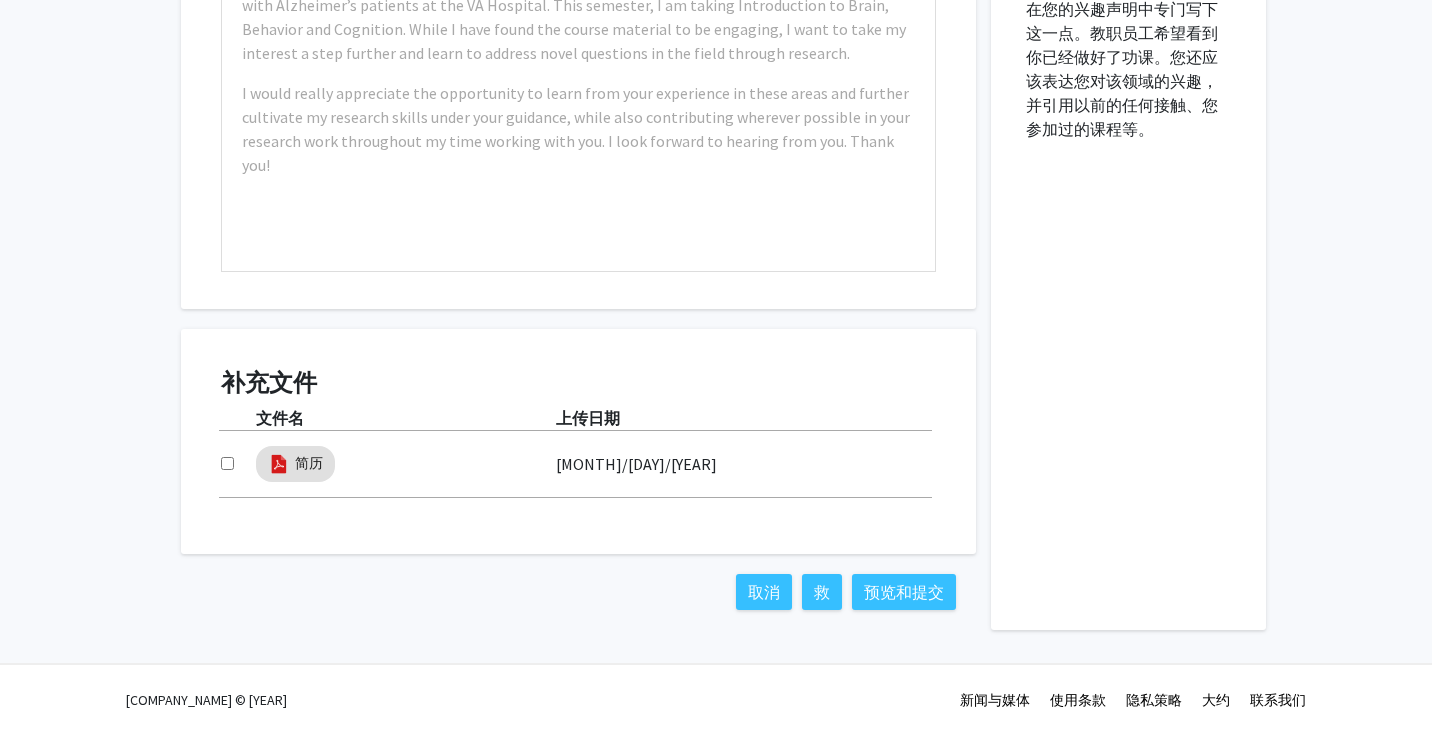 click at bounding box center [227, 463] 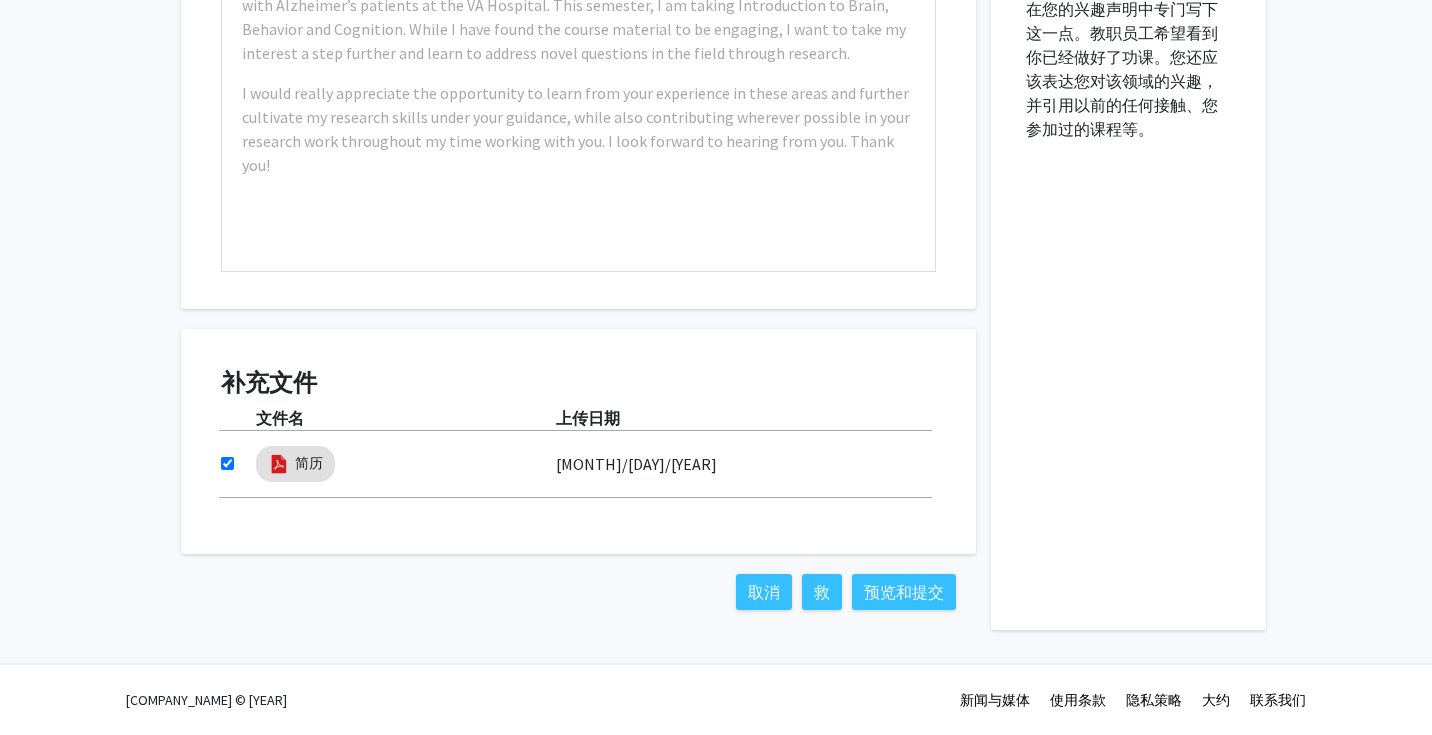 click at bounding box center [227, 463] 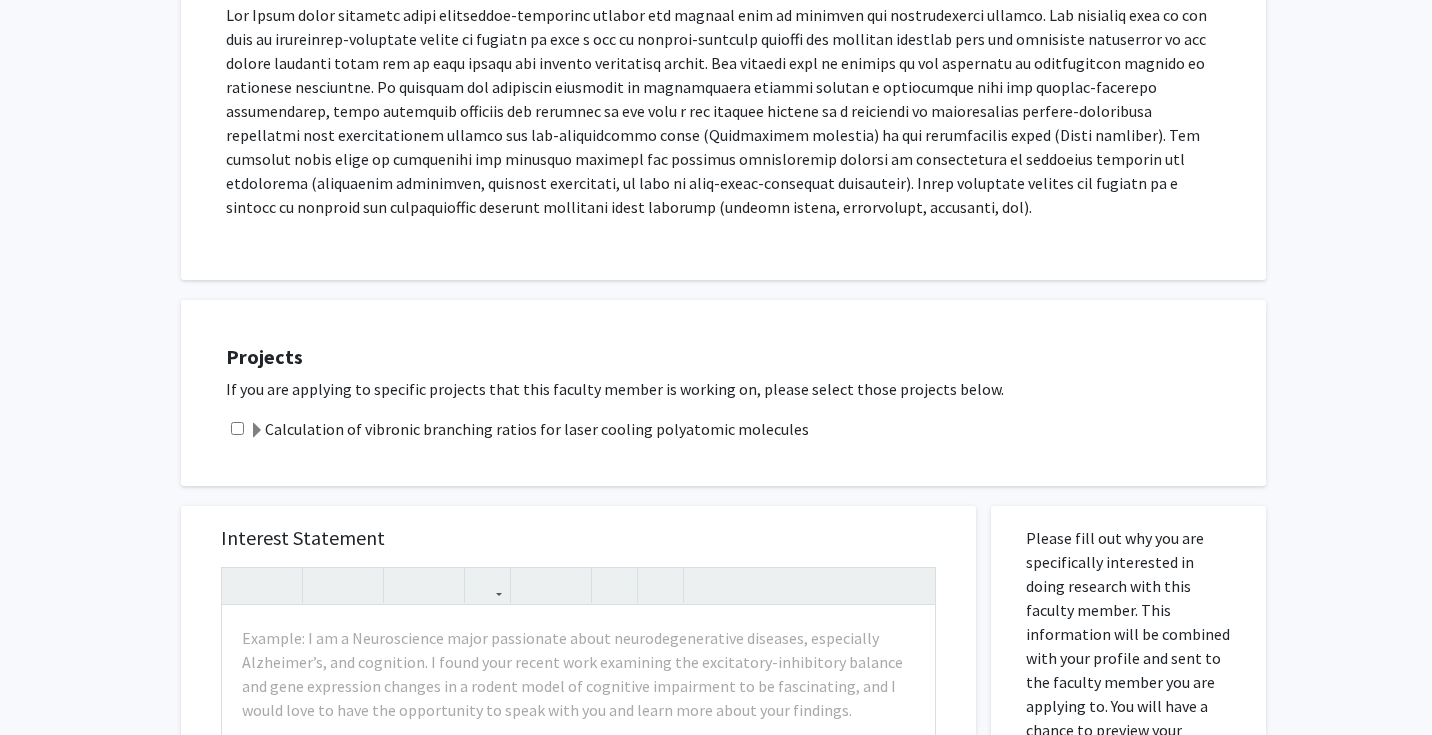 scroll, scrollTop: 0, scrollLeft: 0, axis: both 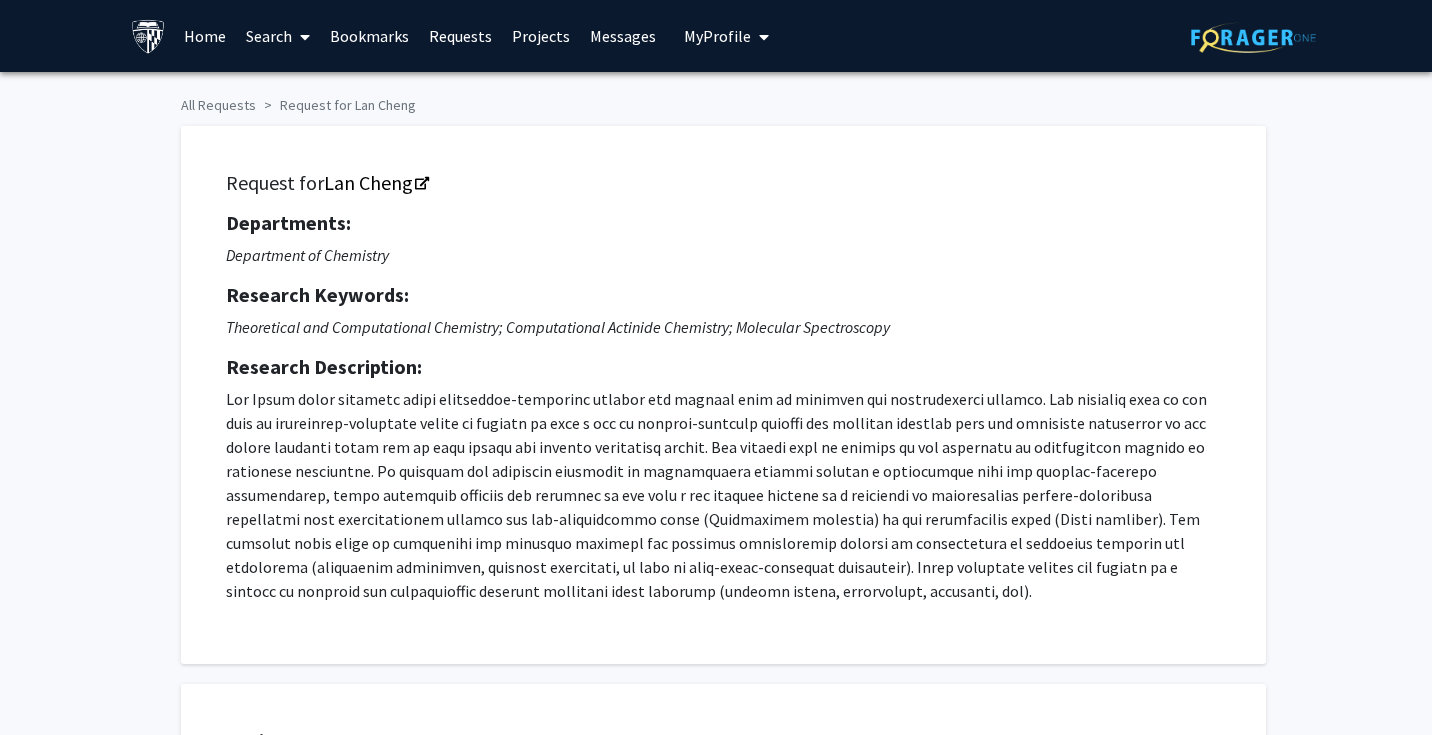 click on "My   Profile" at bounding box center [717, 36] 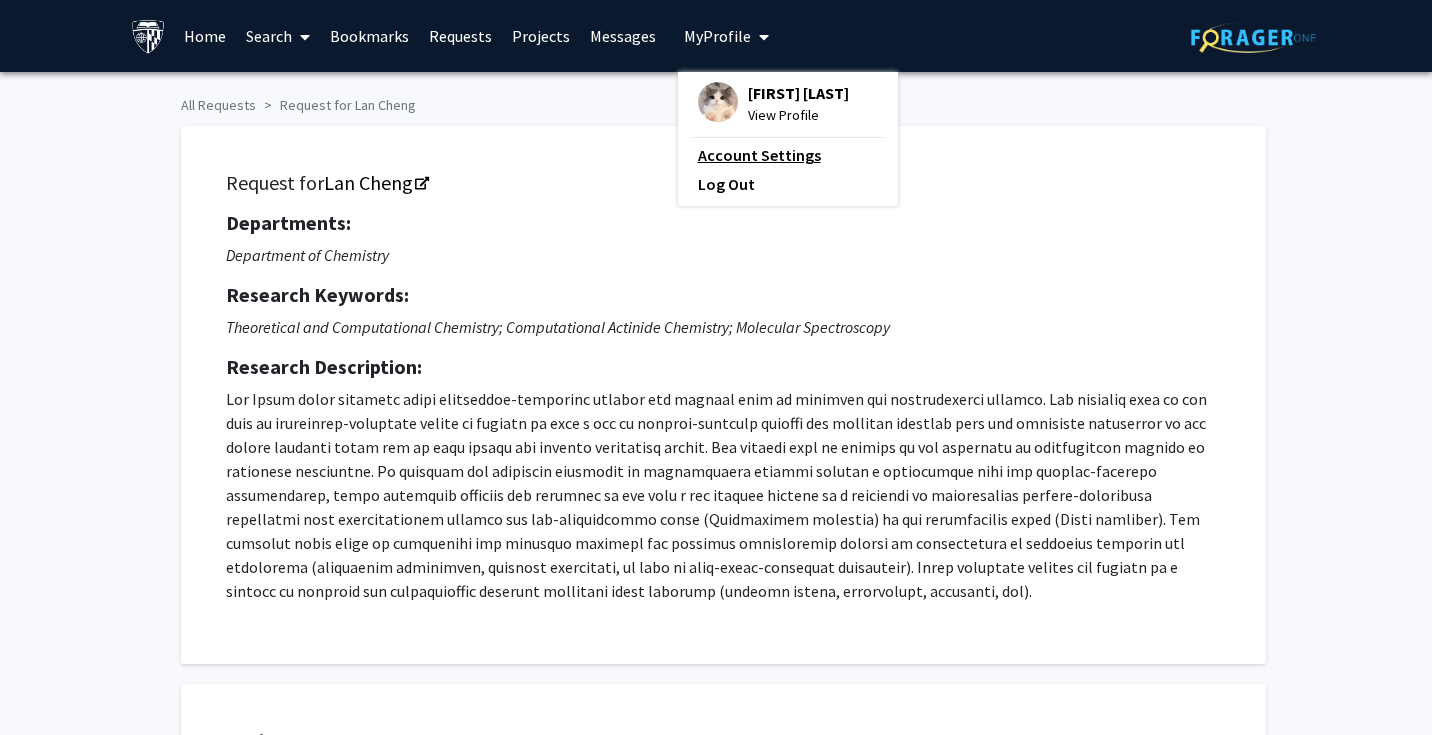 click on "Account Settings" at bounding box center (788, 155) 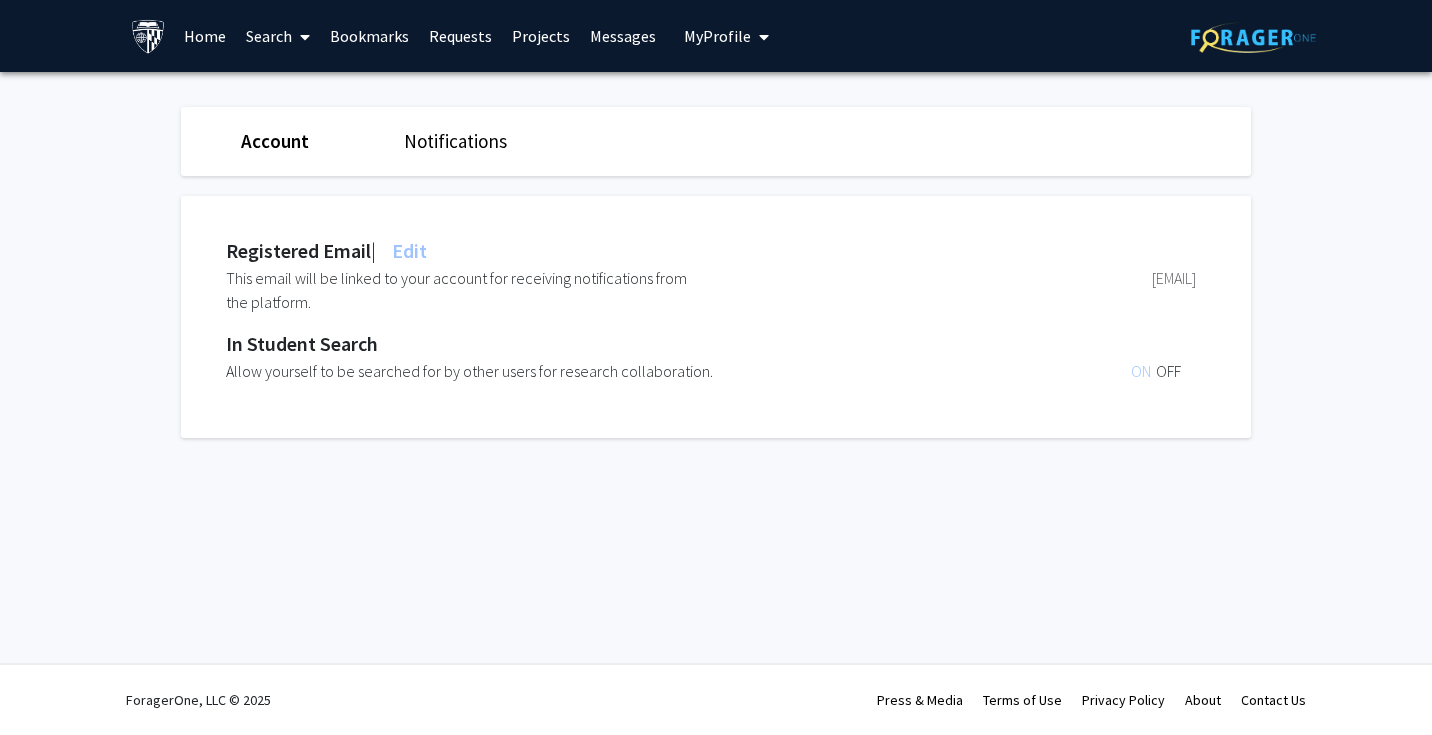 click on "In Student Search" 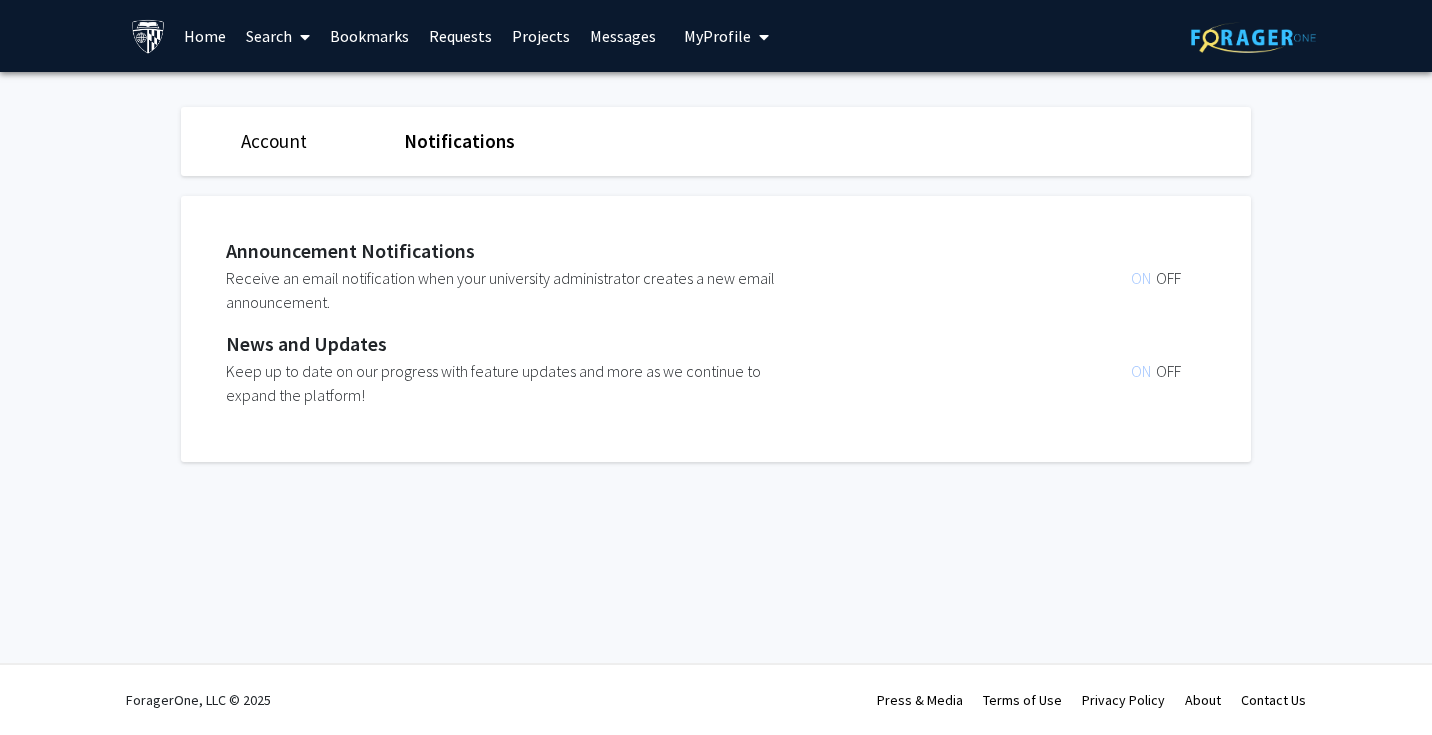 click on "ON" 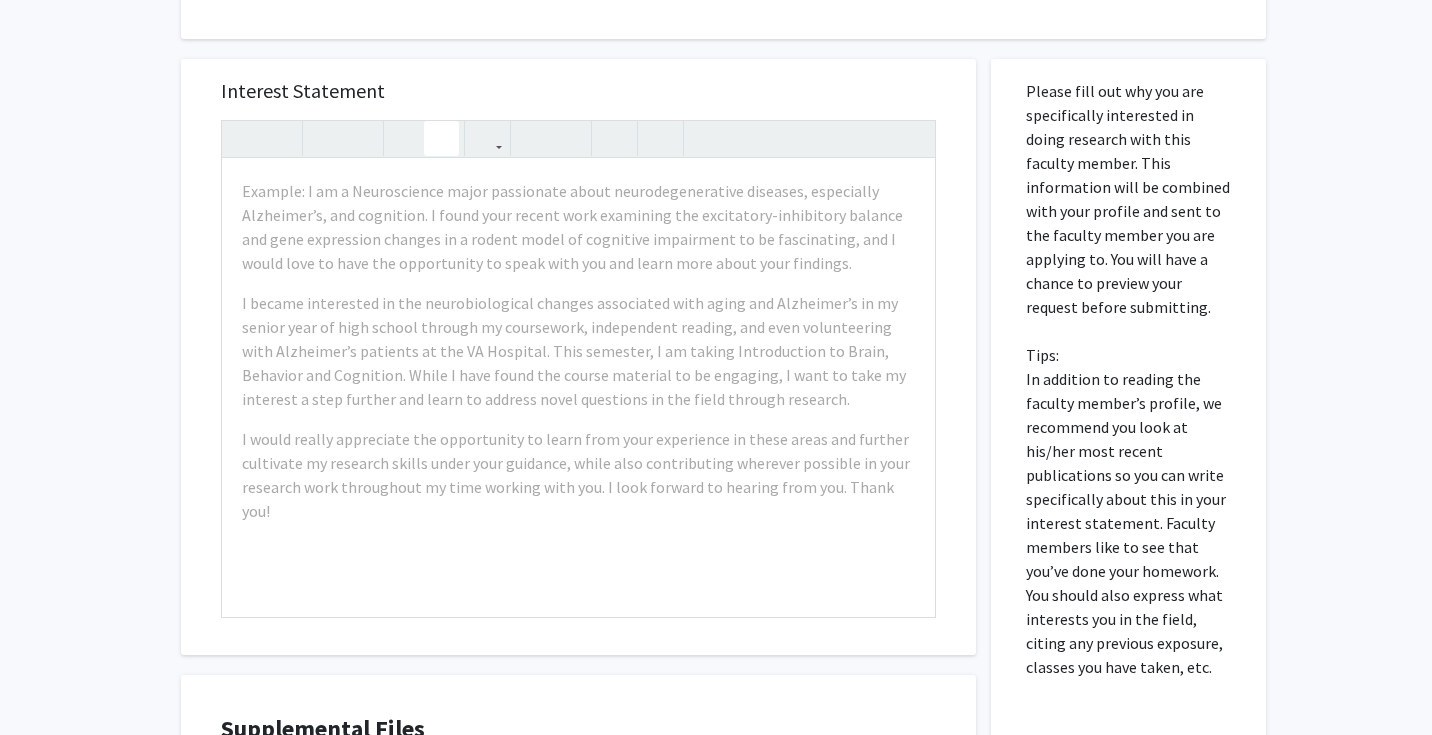 scroll, scrollTop: 830, scrollLeft: 0, axis: vertical 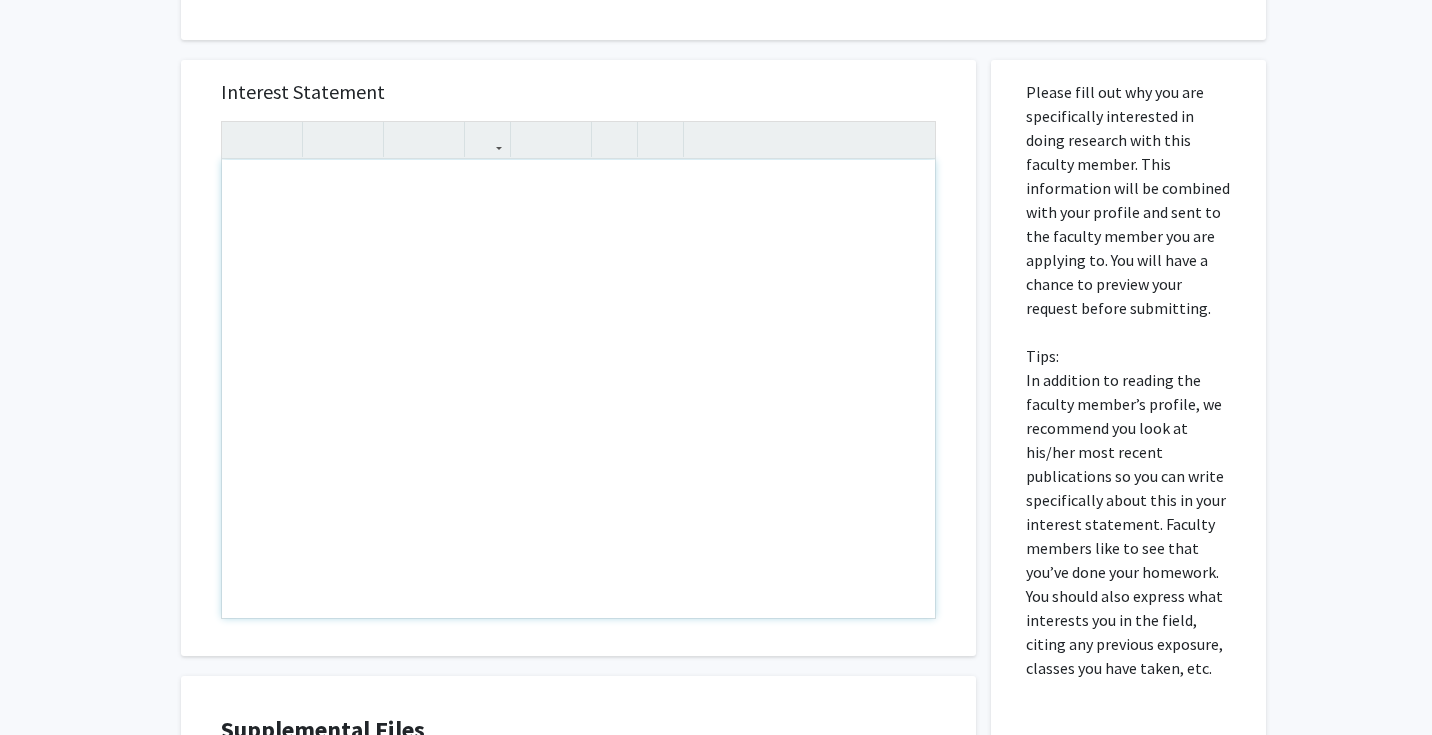 click at bounding box center [578, 389] 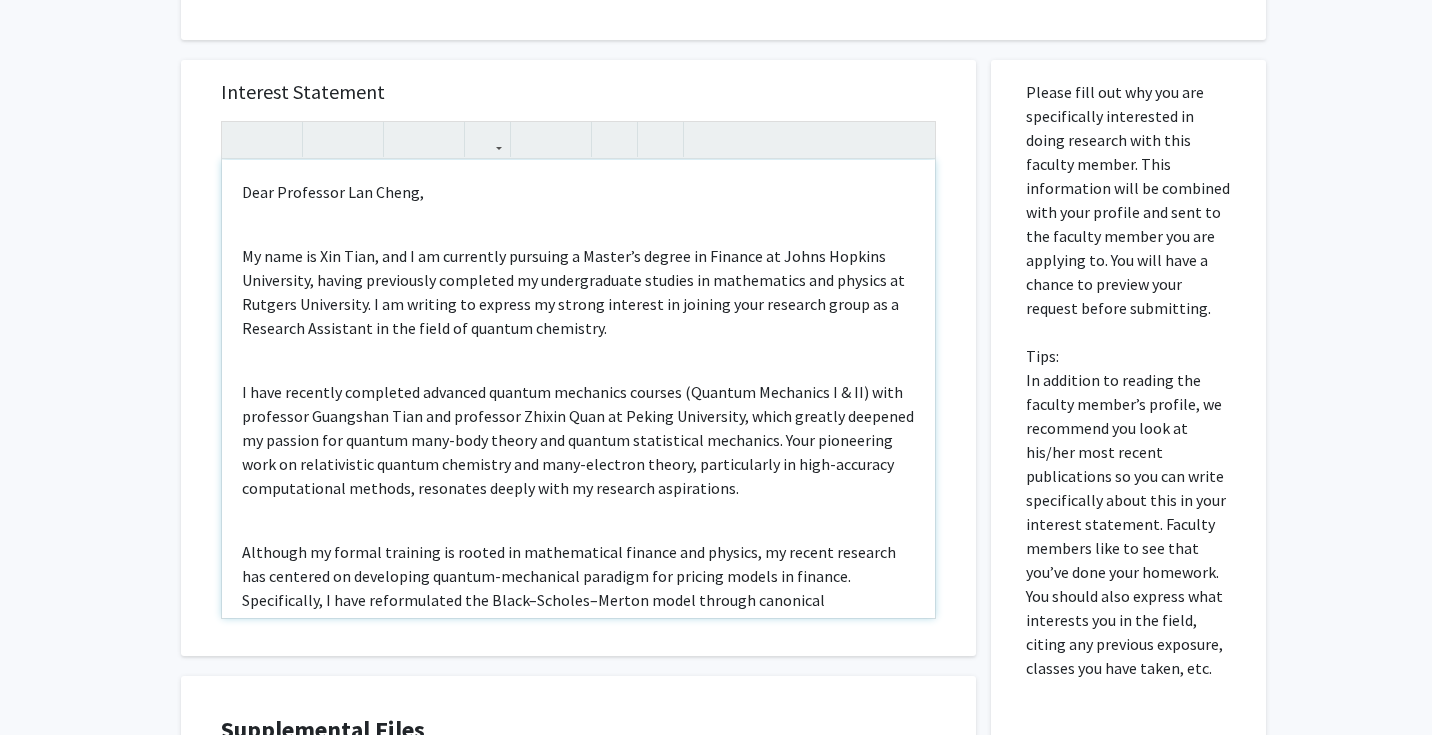 scroll, scrollTop: 454, scrollLeft: 0, axis: vertical 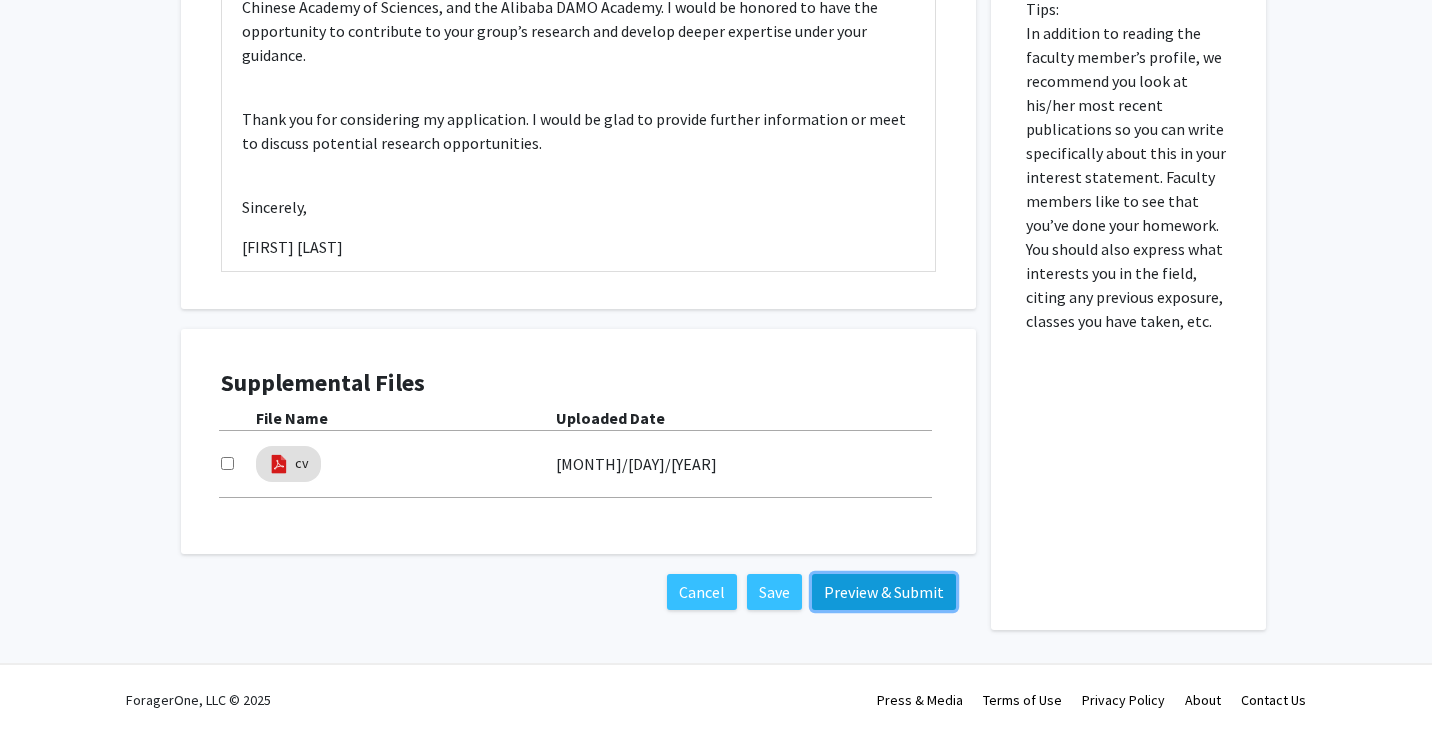 click on "Preview & Submit" at bounding box center (884, 592) 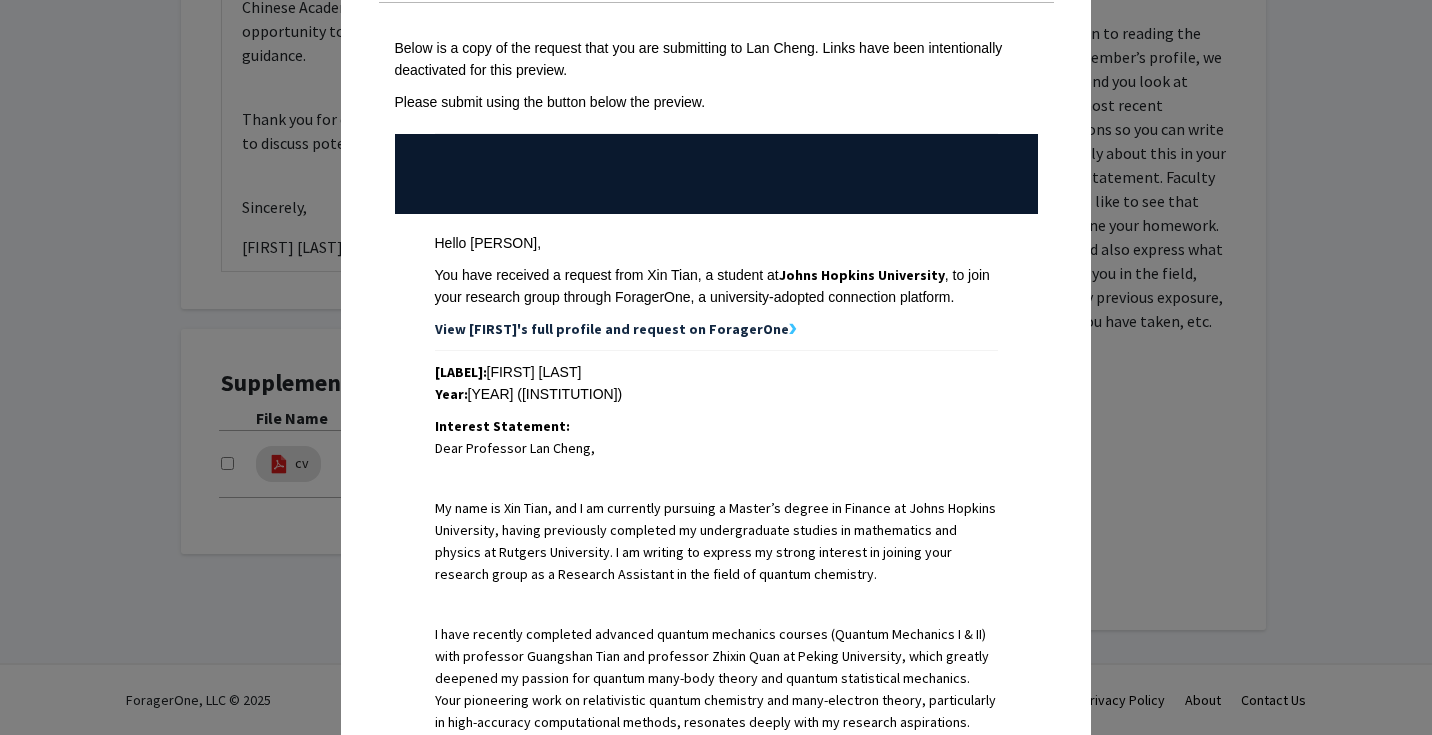 scroll, scrollTop: 974, scrollLeft: 0, axis: vertical 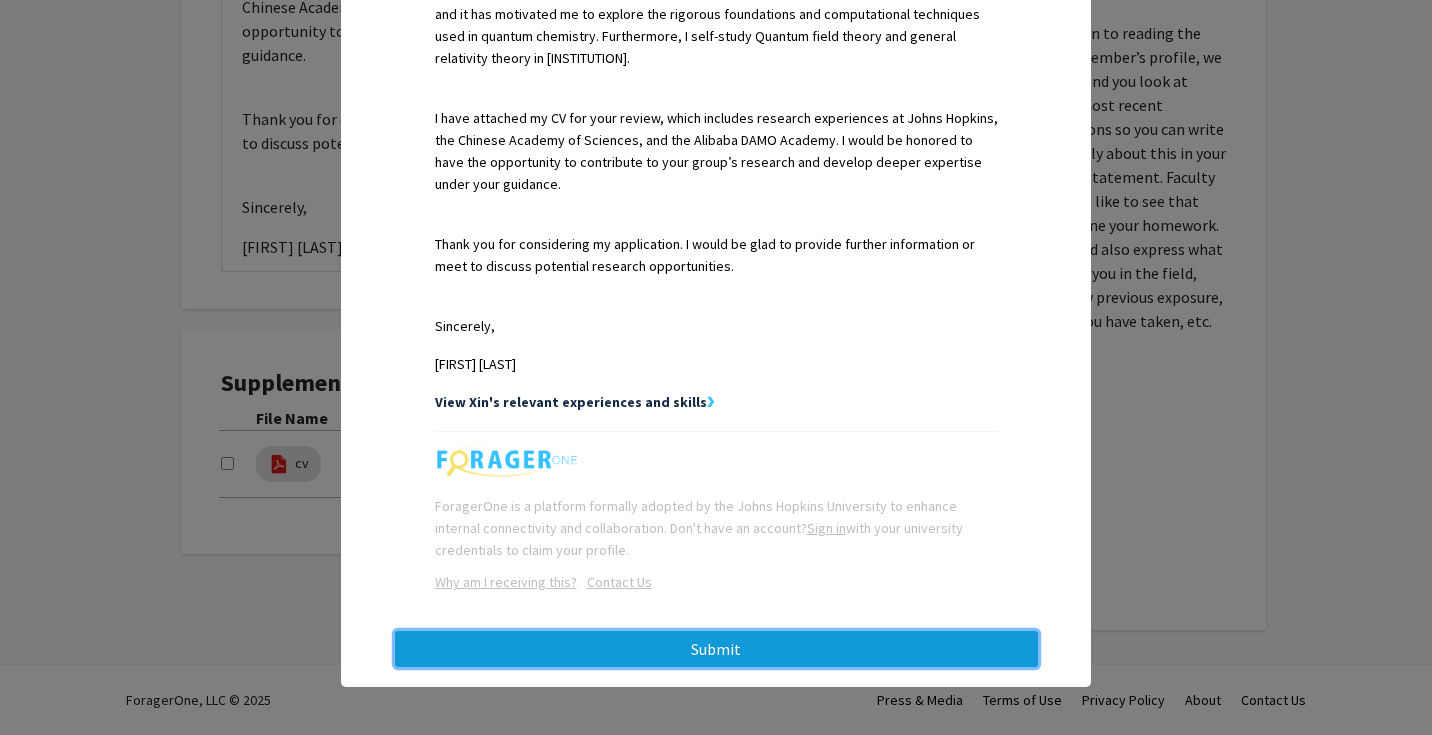 click on "Submit" at bounding box center [716, 649] 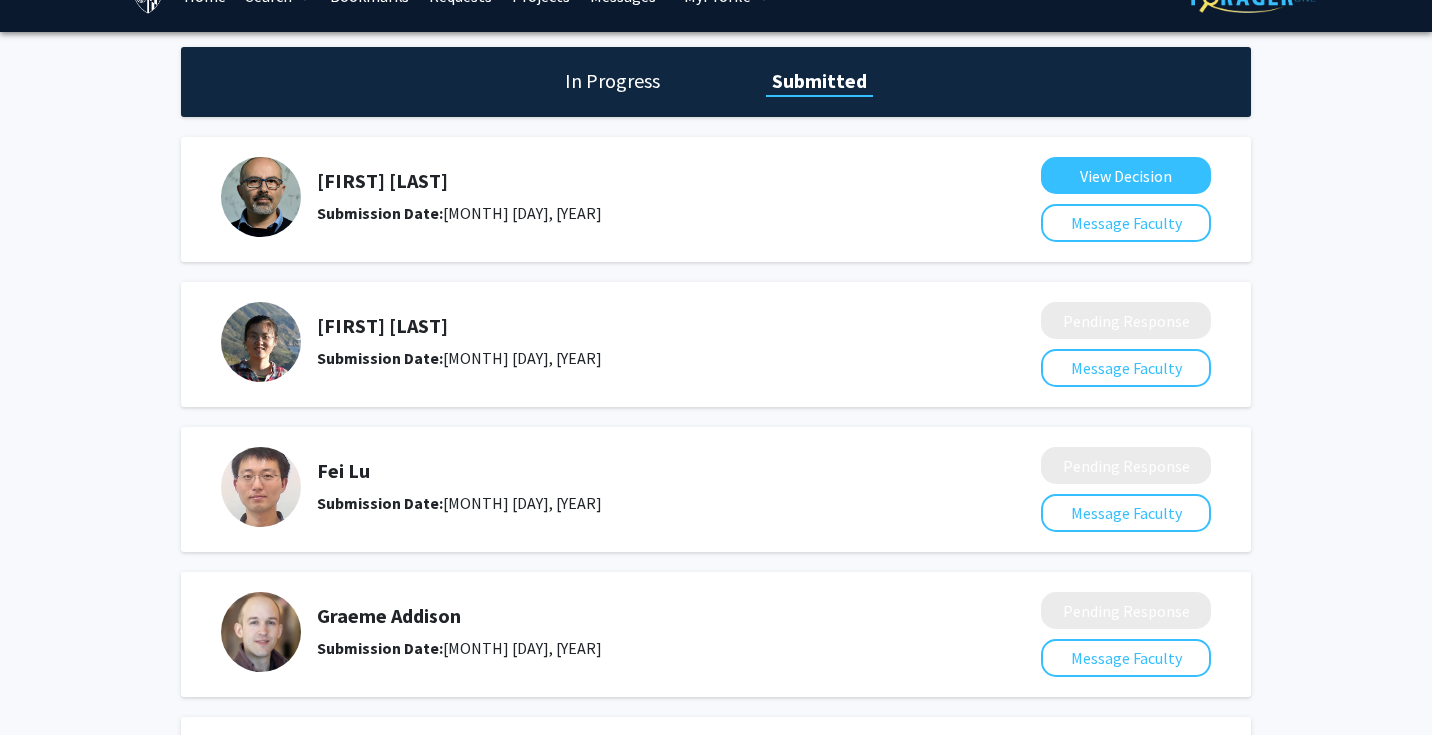 scroll, scrollTop: 38, scrollLeft: 0, axis: vertical 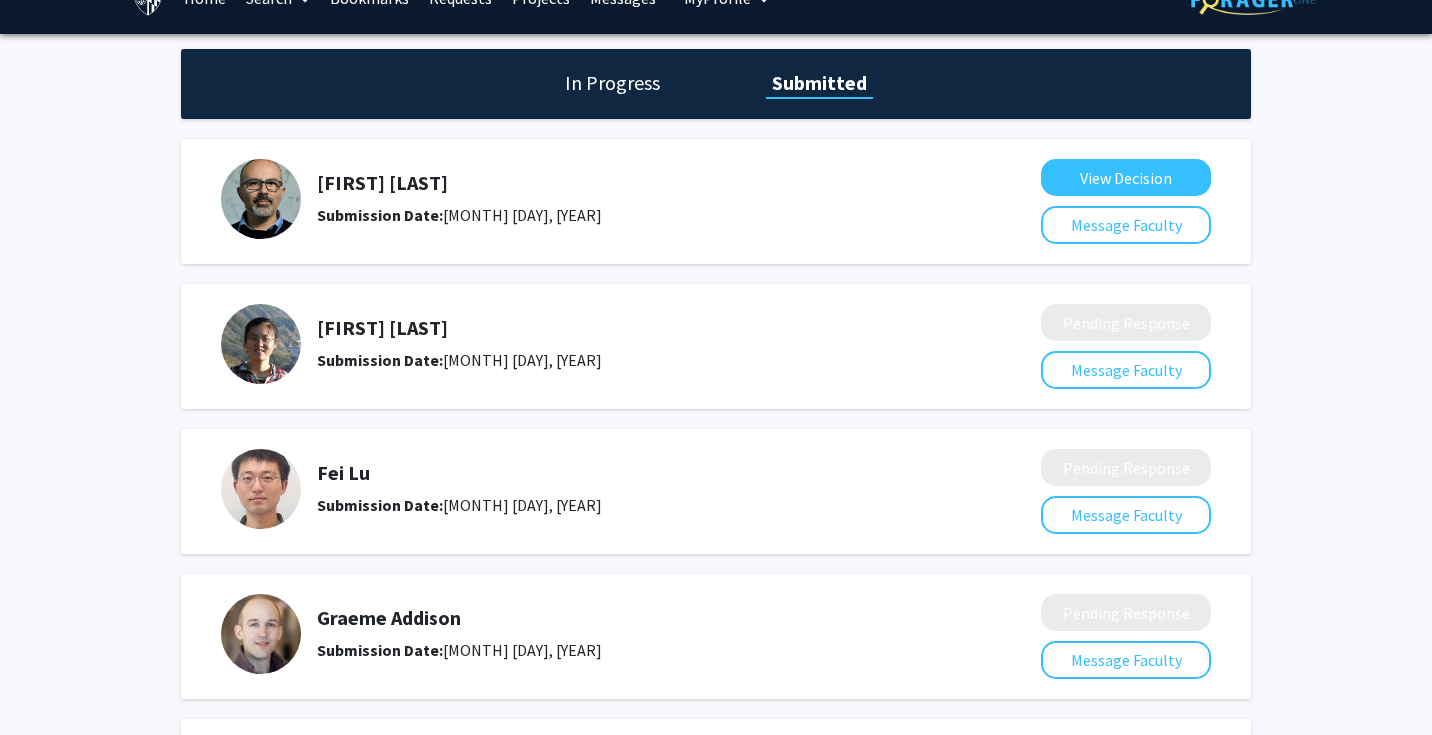 click 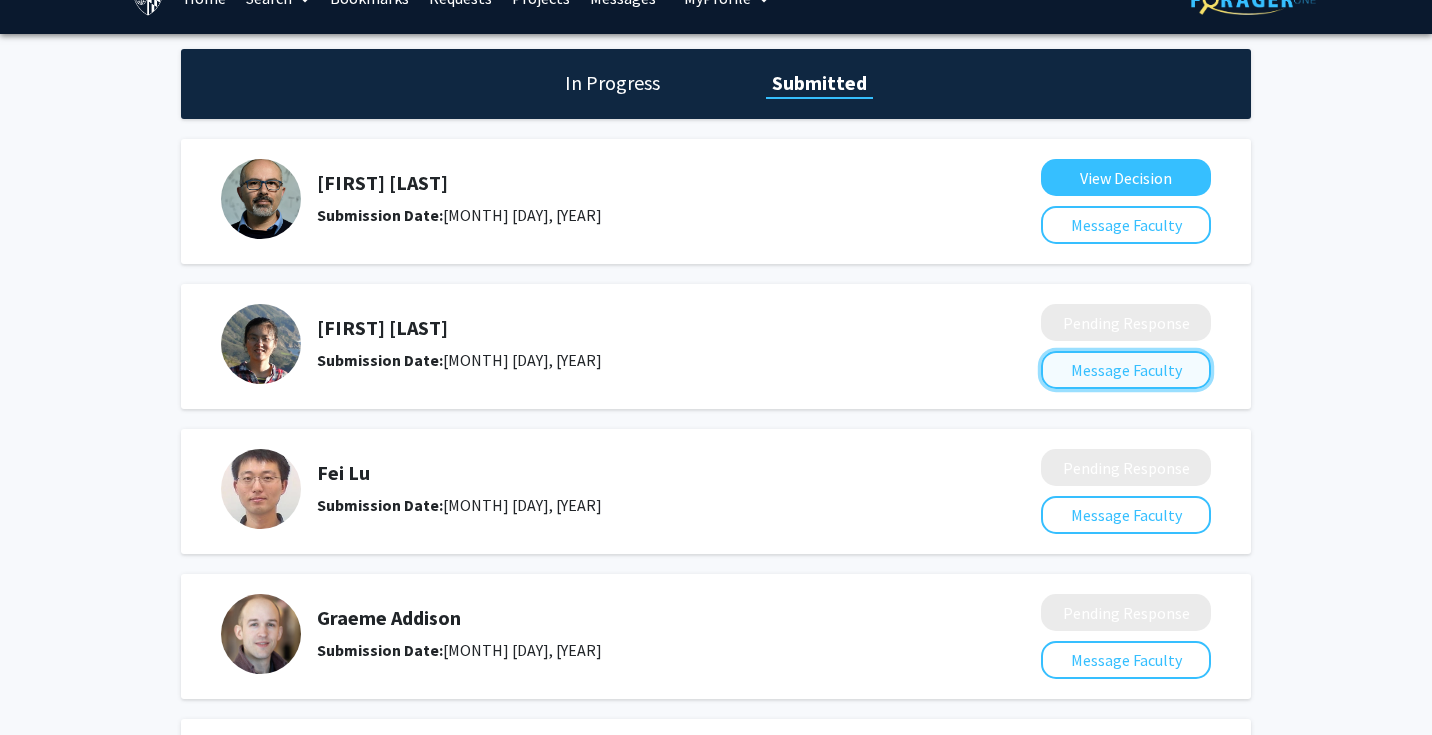 click on "Message Faculty" 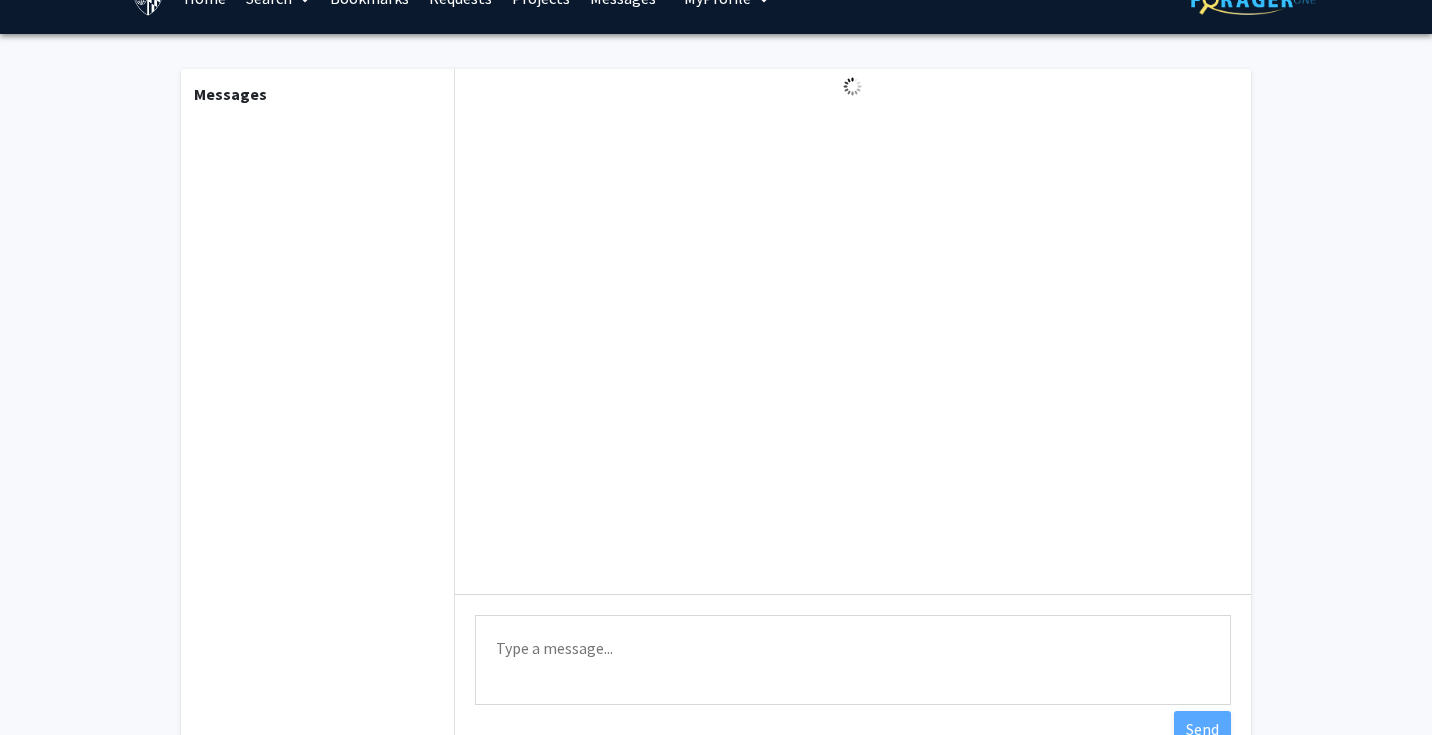 scroll, scrollTop: 0, scrollLeft: 0, axis: both 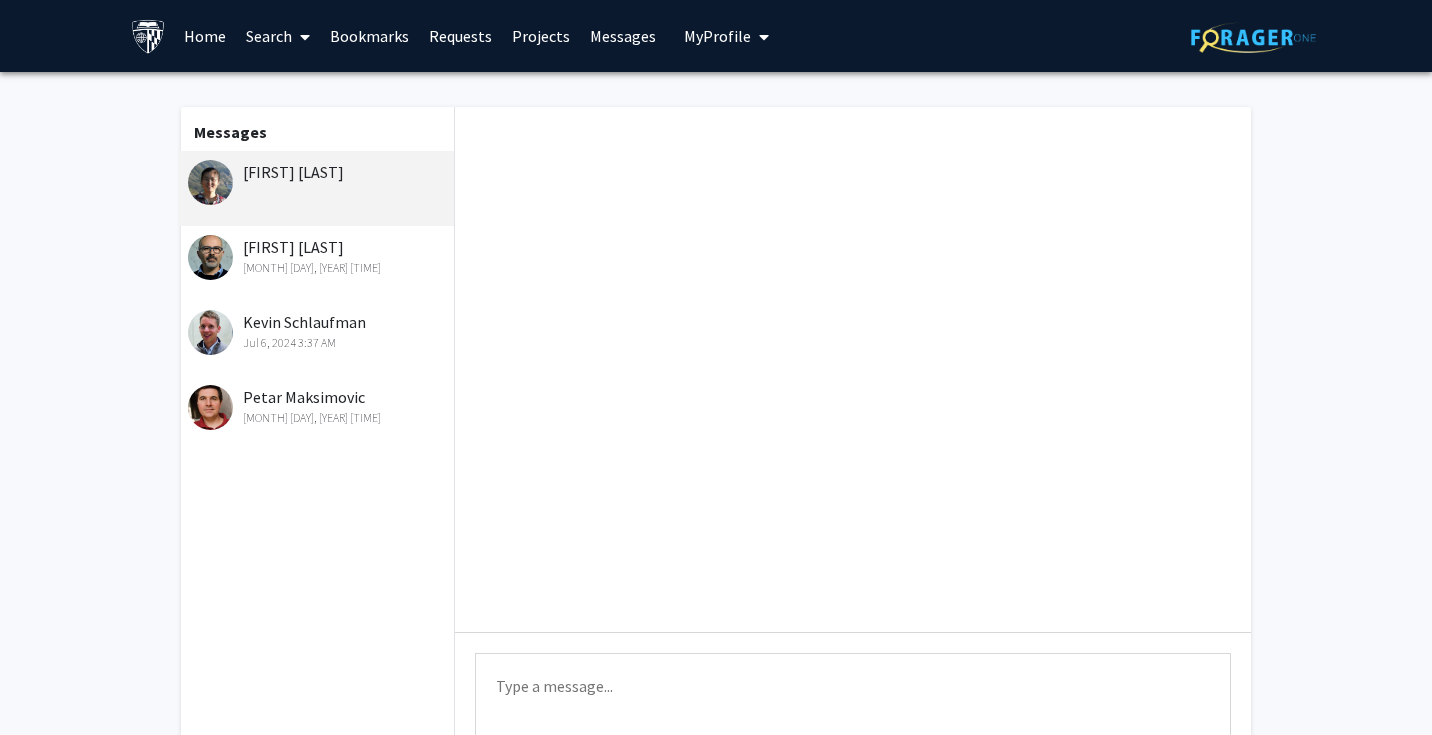 click on "[FIRST] [LAST]" 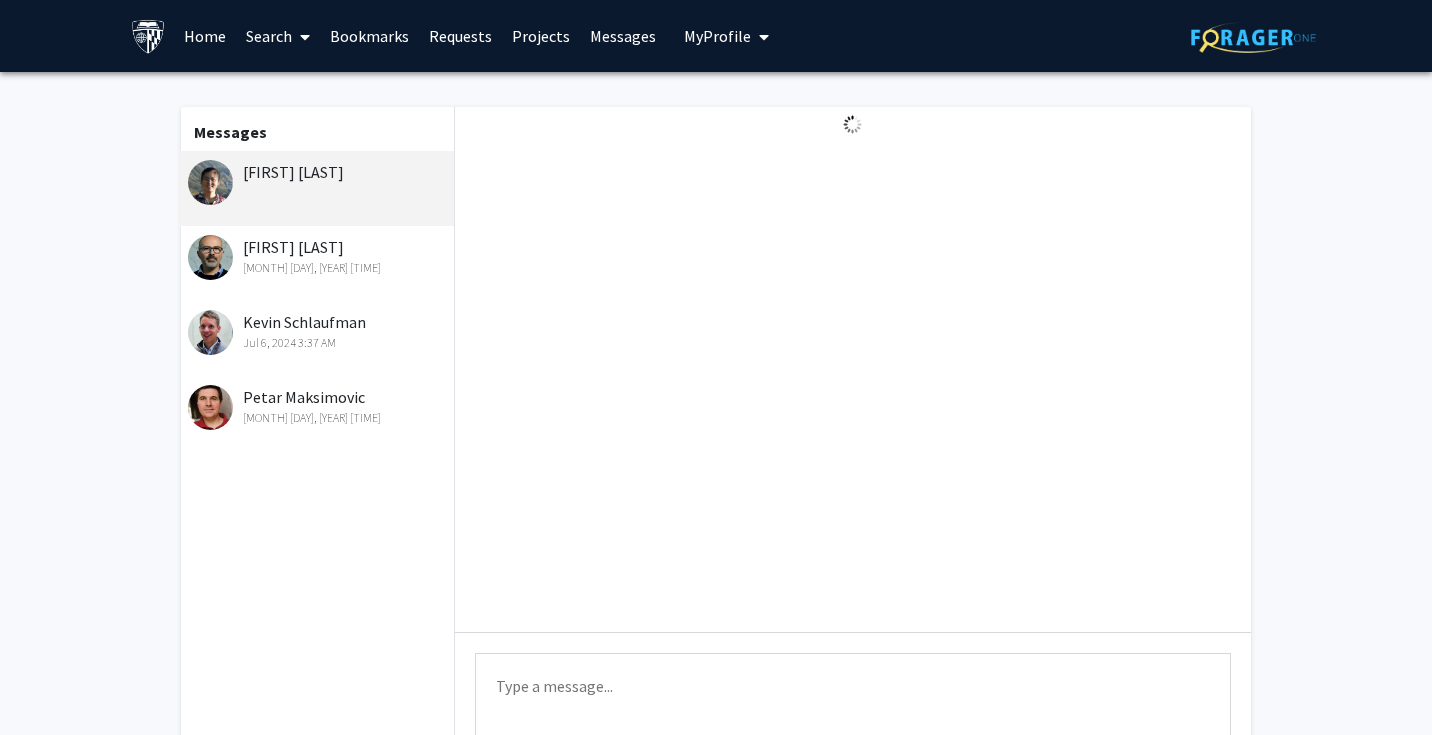 click on "[FIRST] [LAST]" 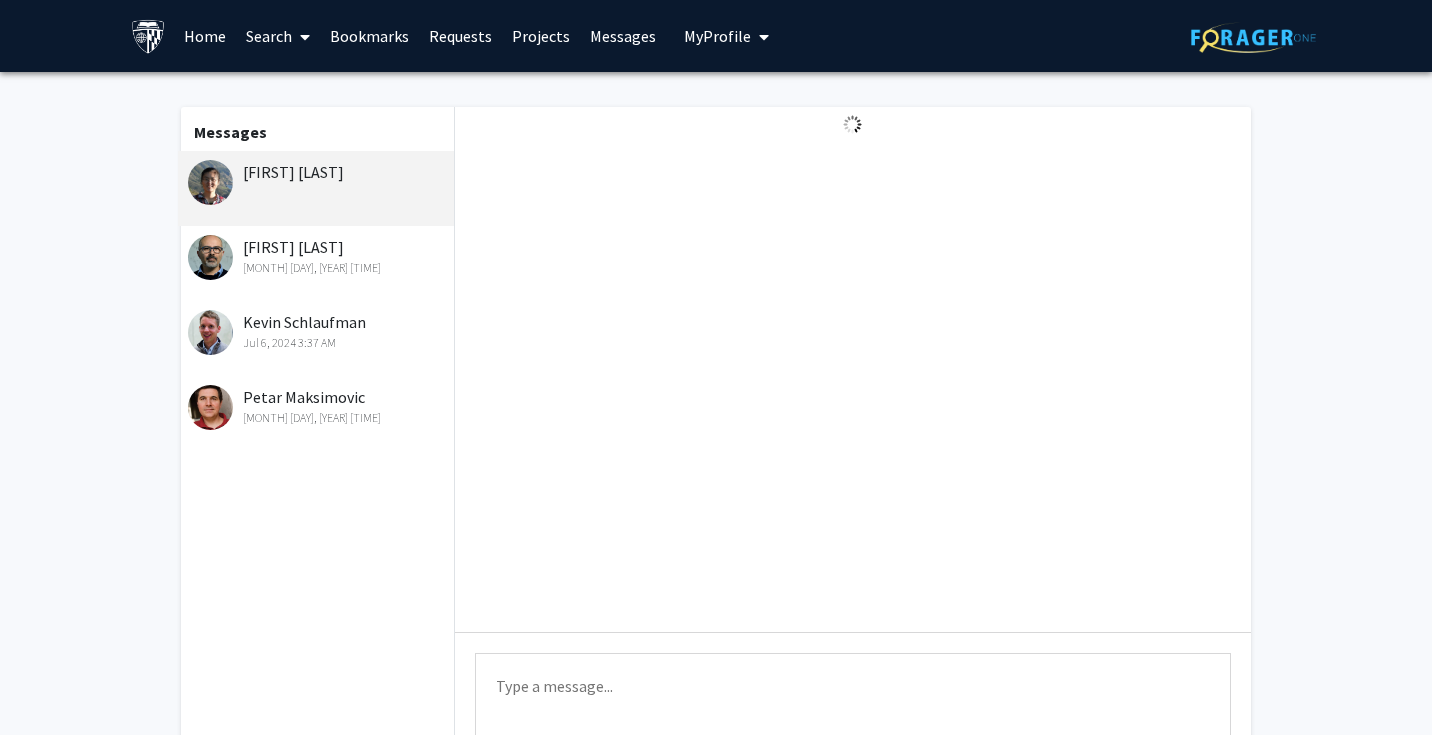 click on "Search" at bounding box center (269, 36) 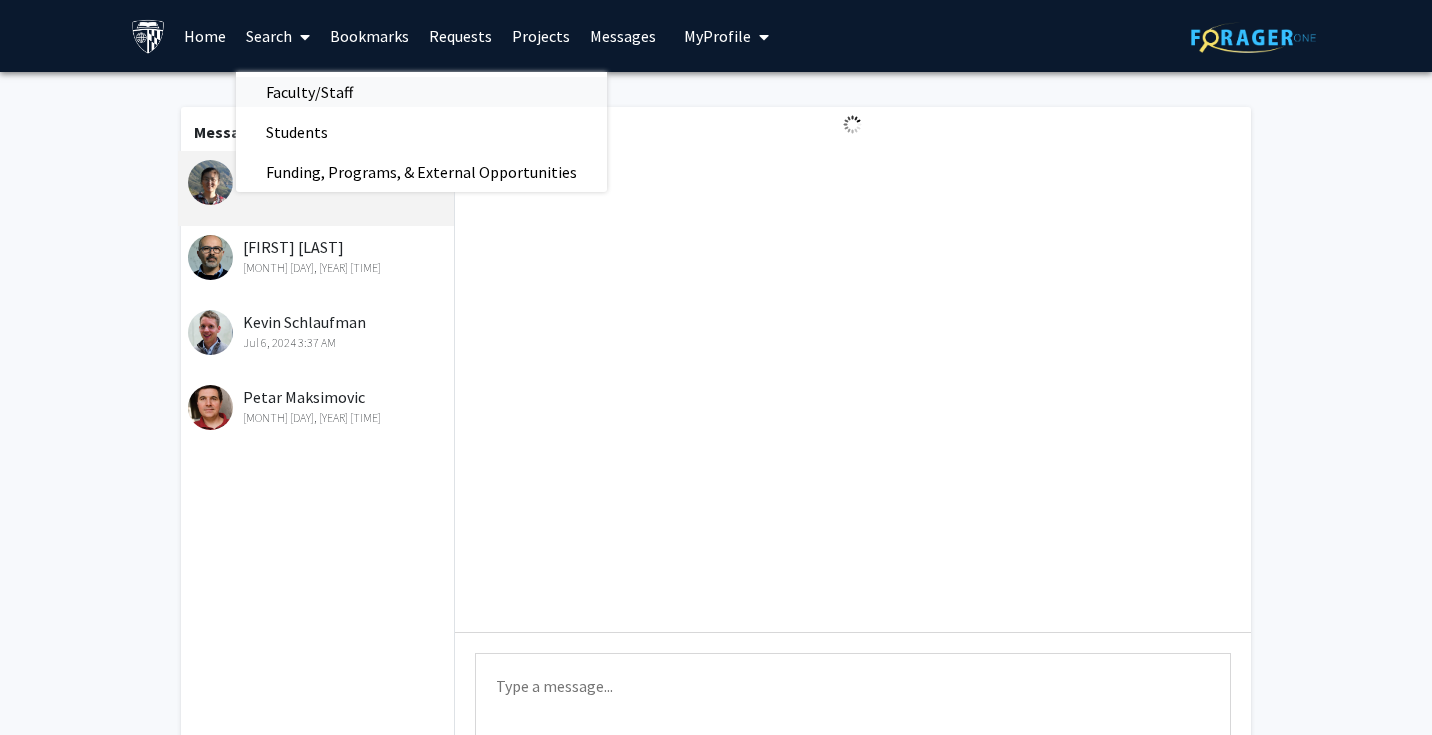 click on "Faculty/Staff" at bounding box center [309, 92] 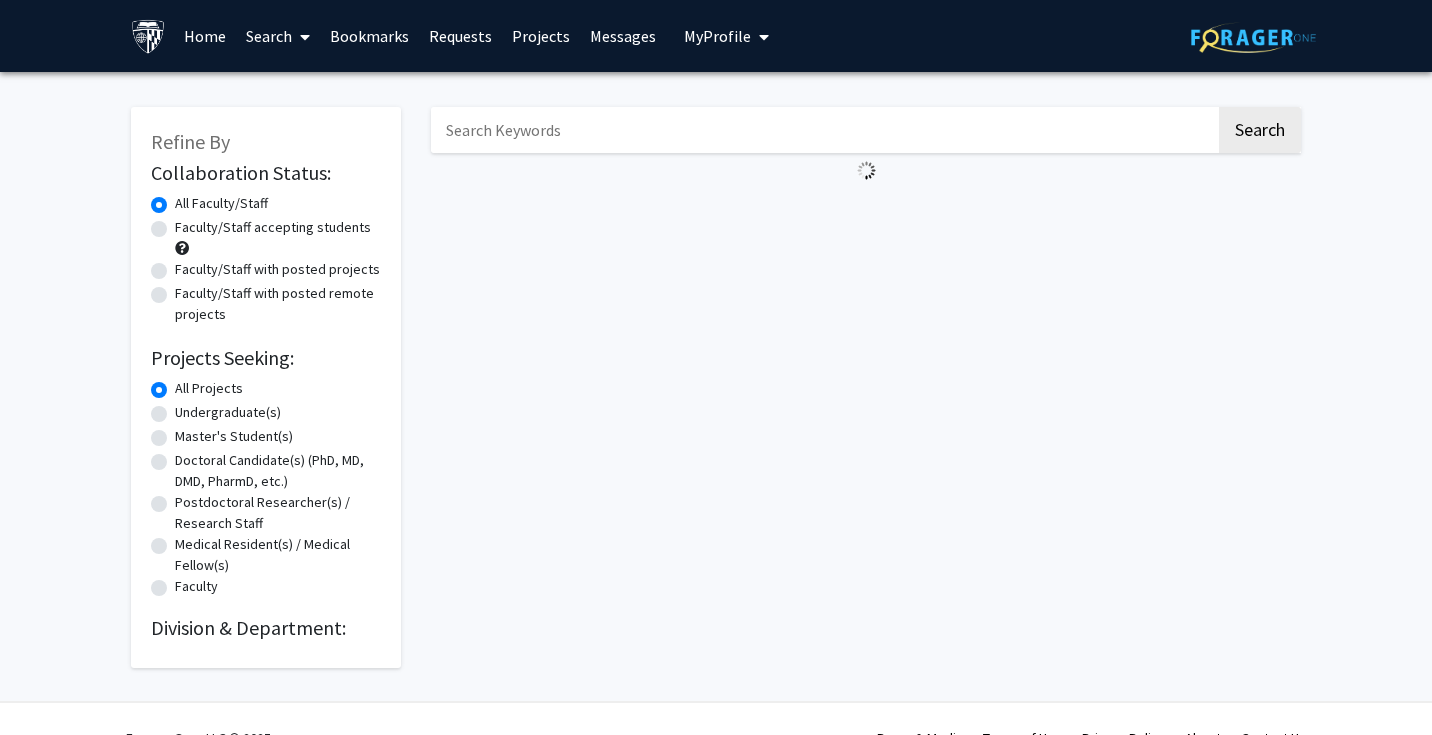 click at bounding box center [823, 130] 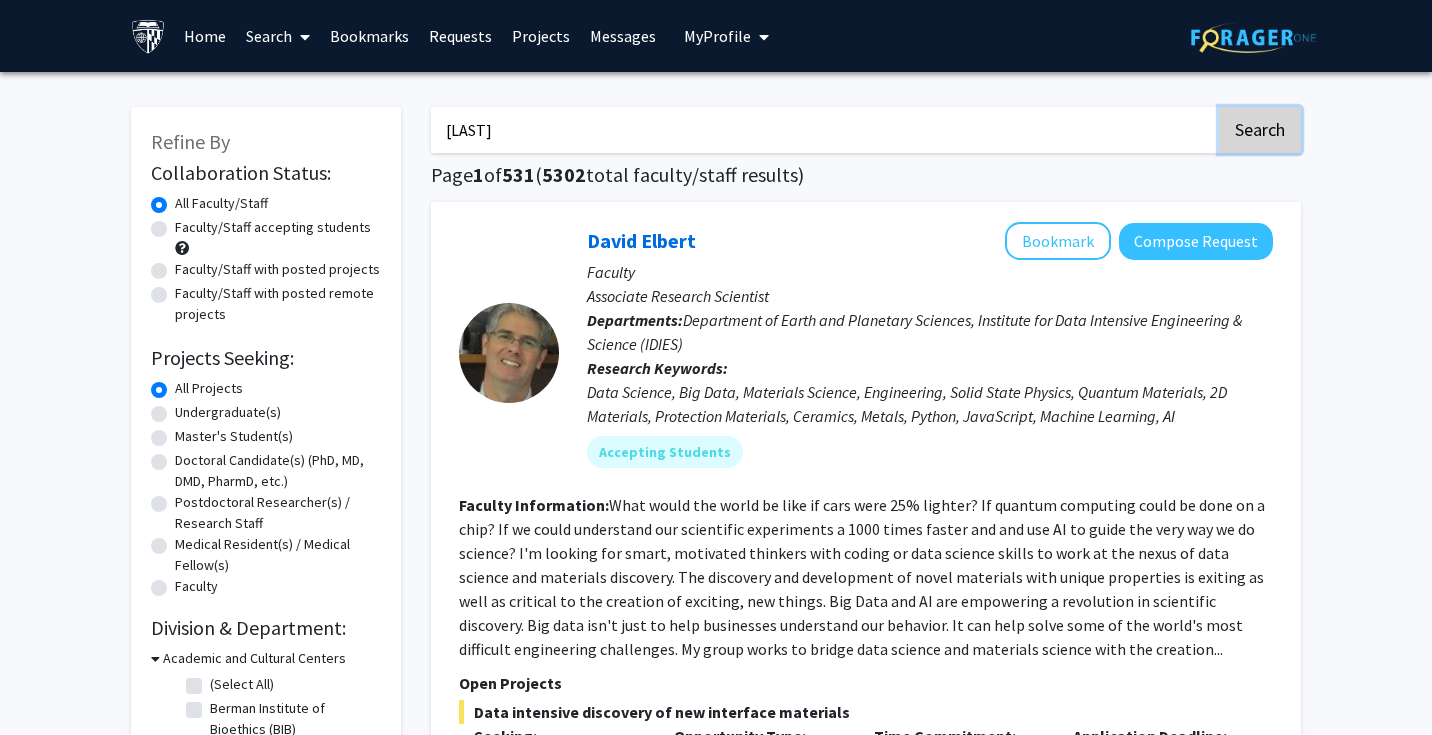 click on "Search" 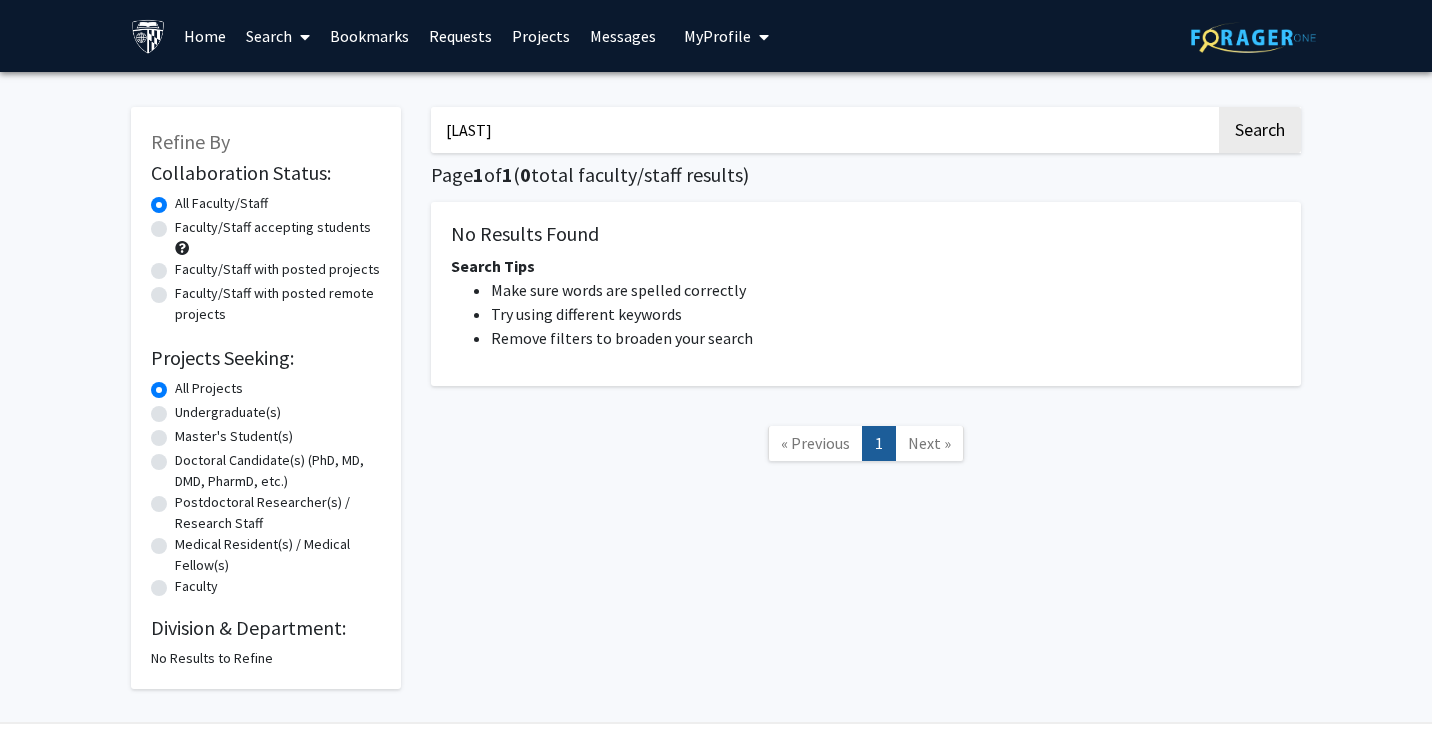 click on "[LAST]" at bounding box center (823, 130) 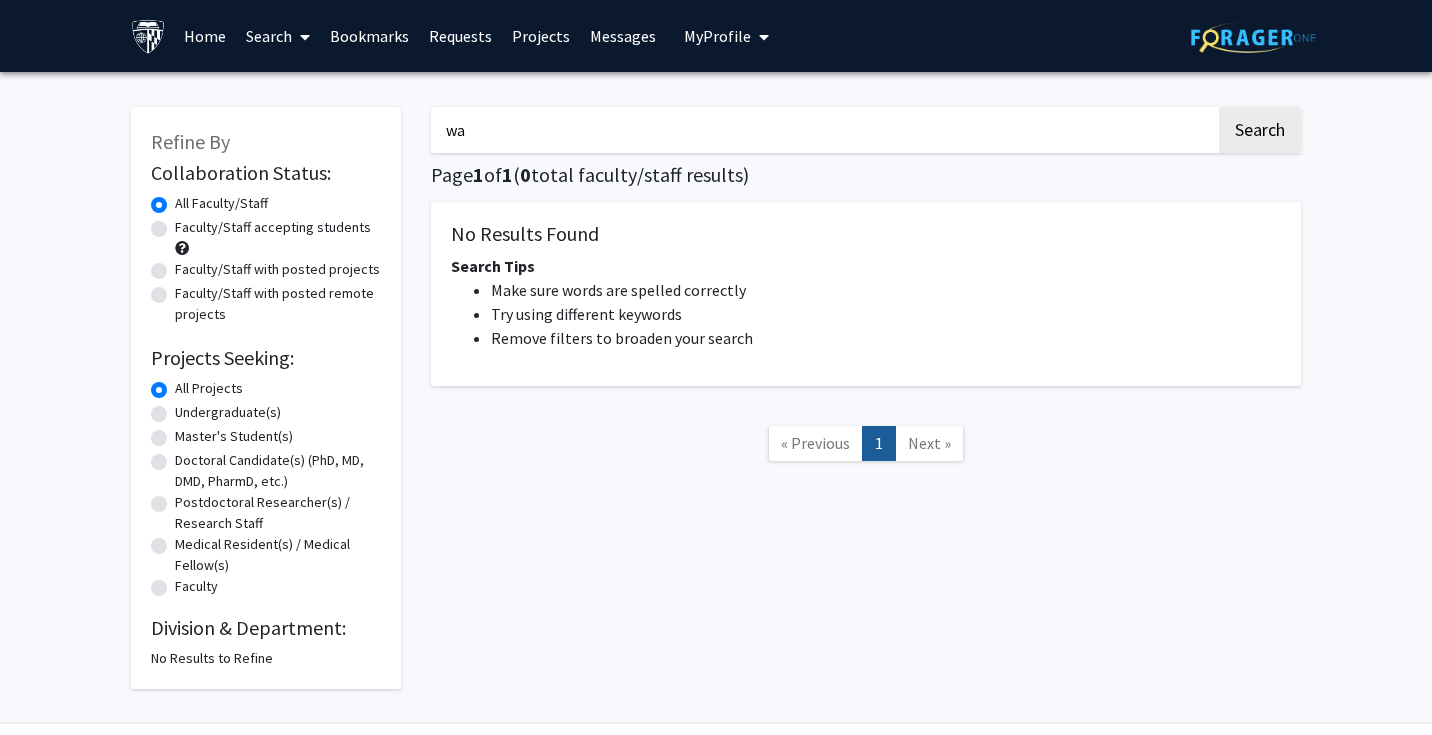 type on "w" 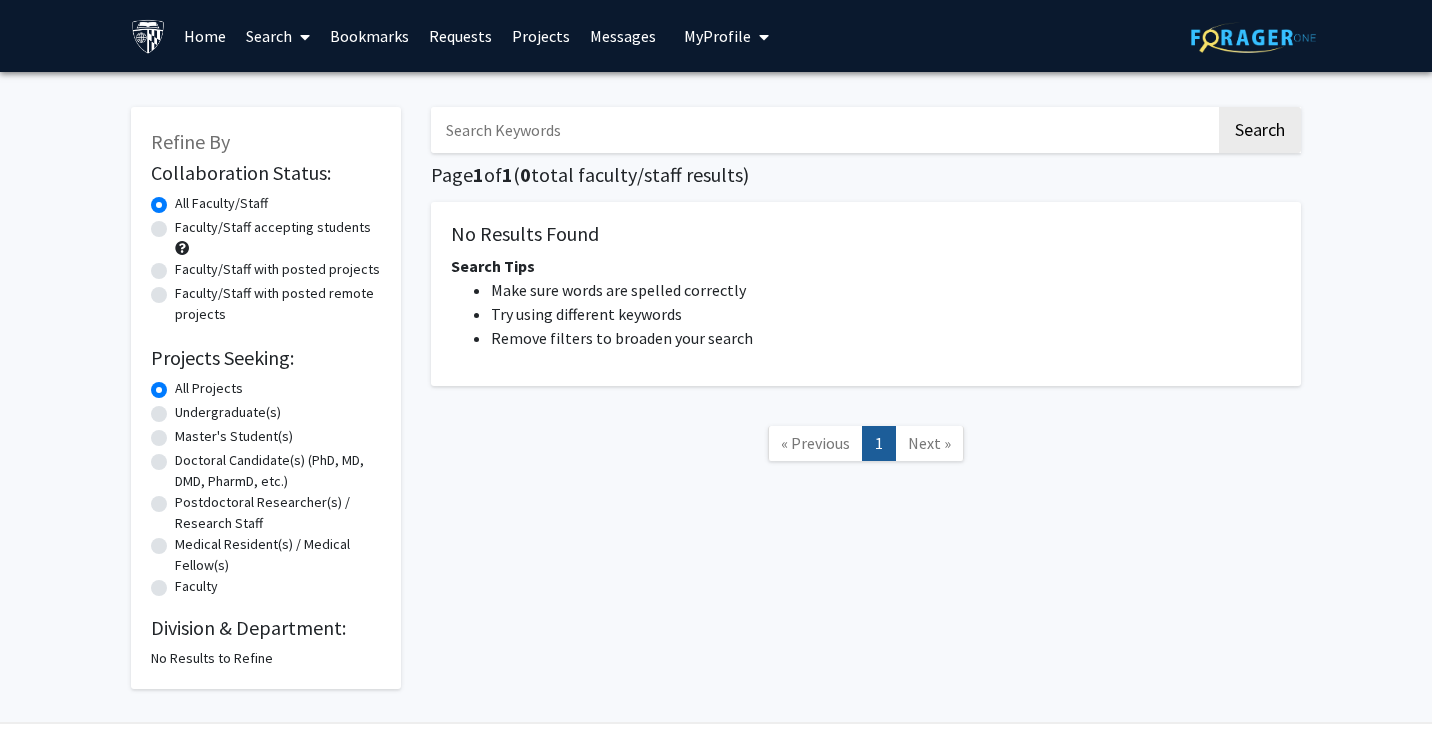 click at bounding box center (823, 130) 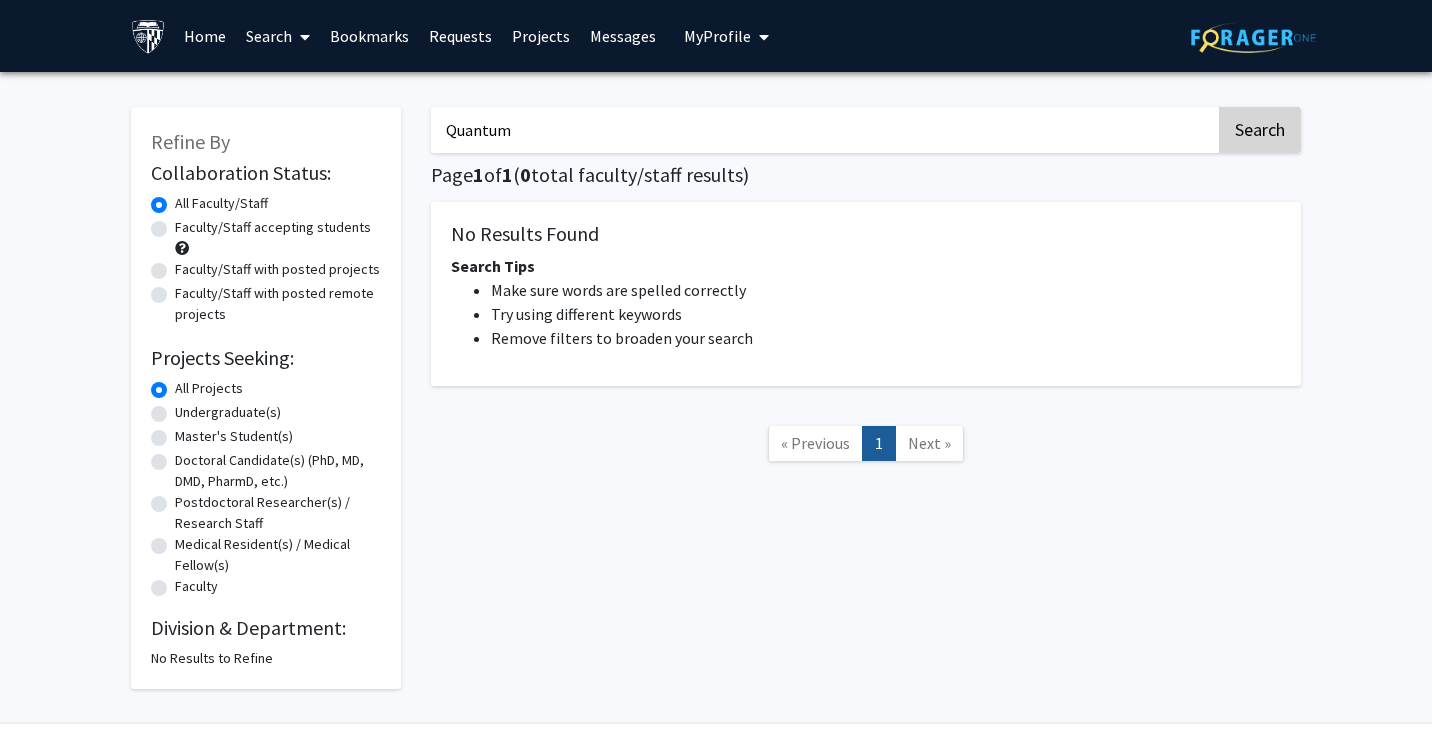 type on "Quantum" 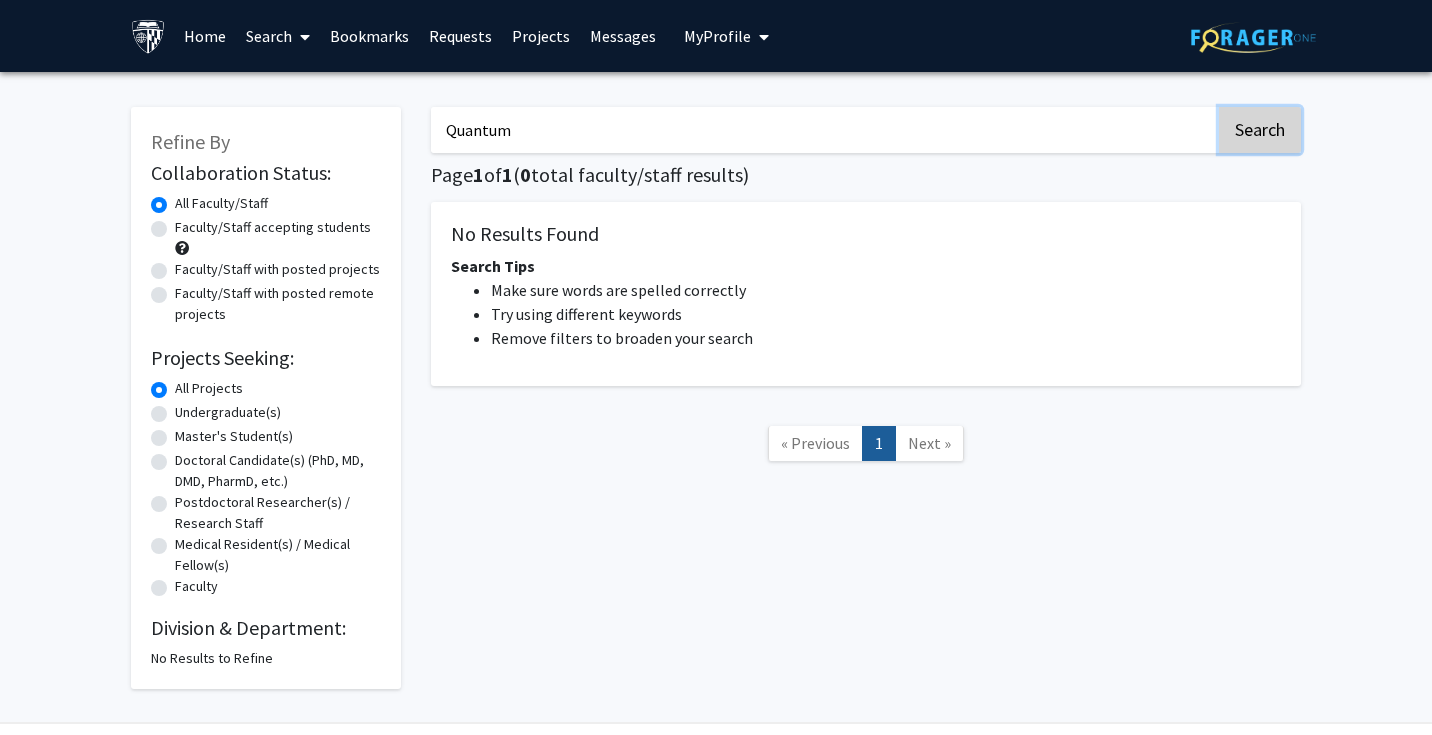 click on "Search" 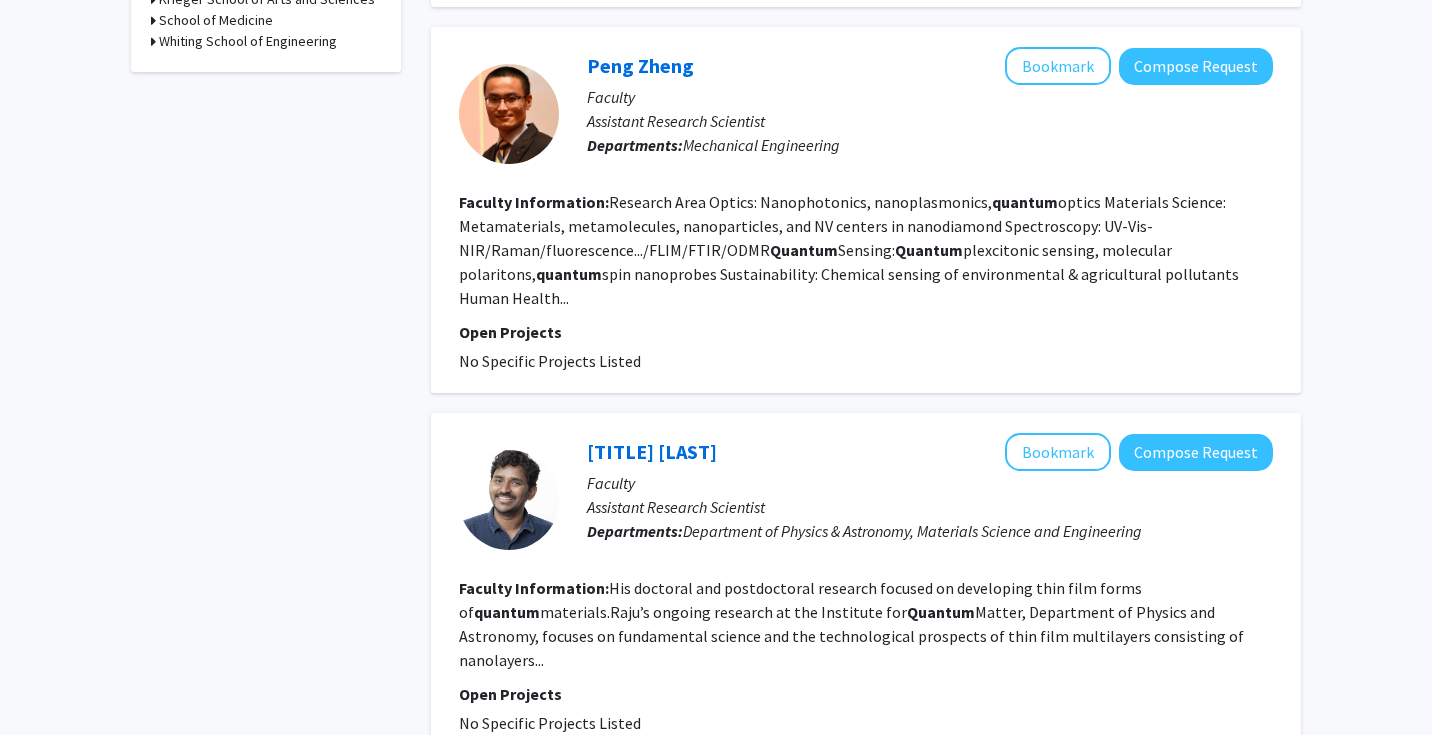 scroll, scrollTop: 777, scrollLeft: 0, axis: vertical 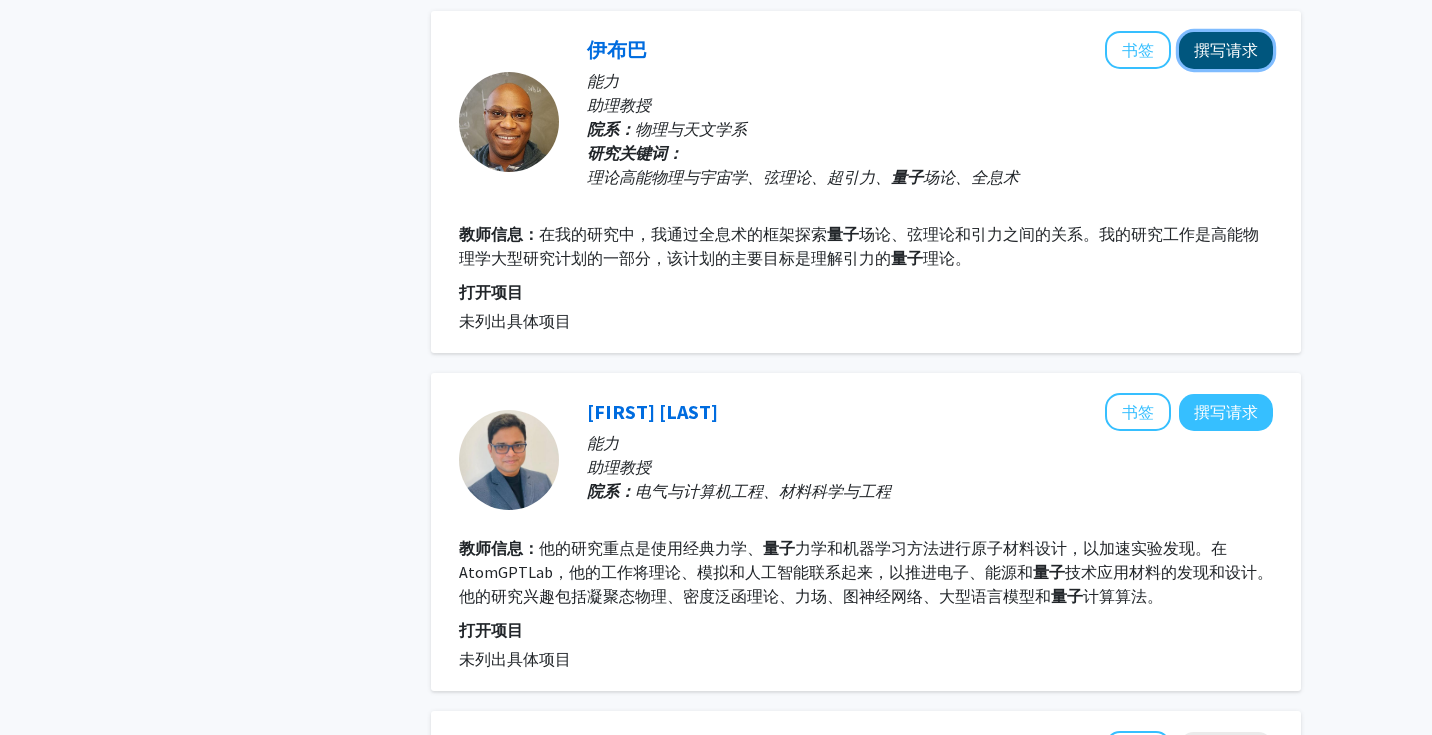 click on "撰写请求" 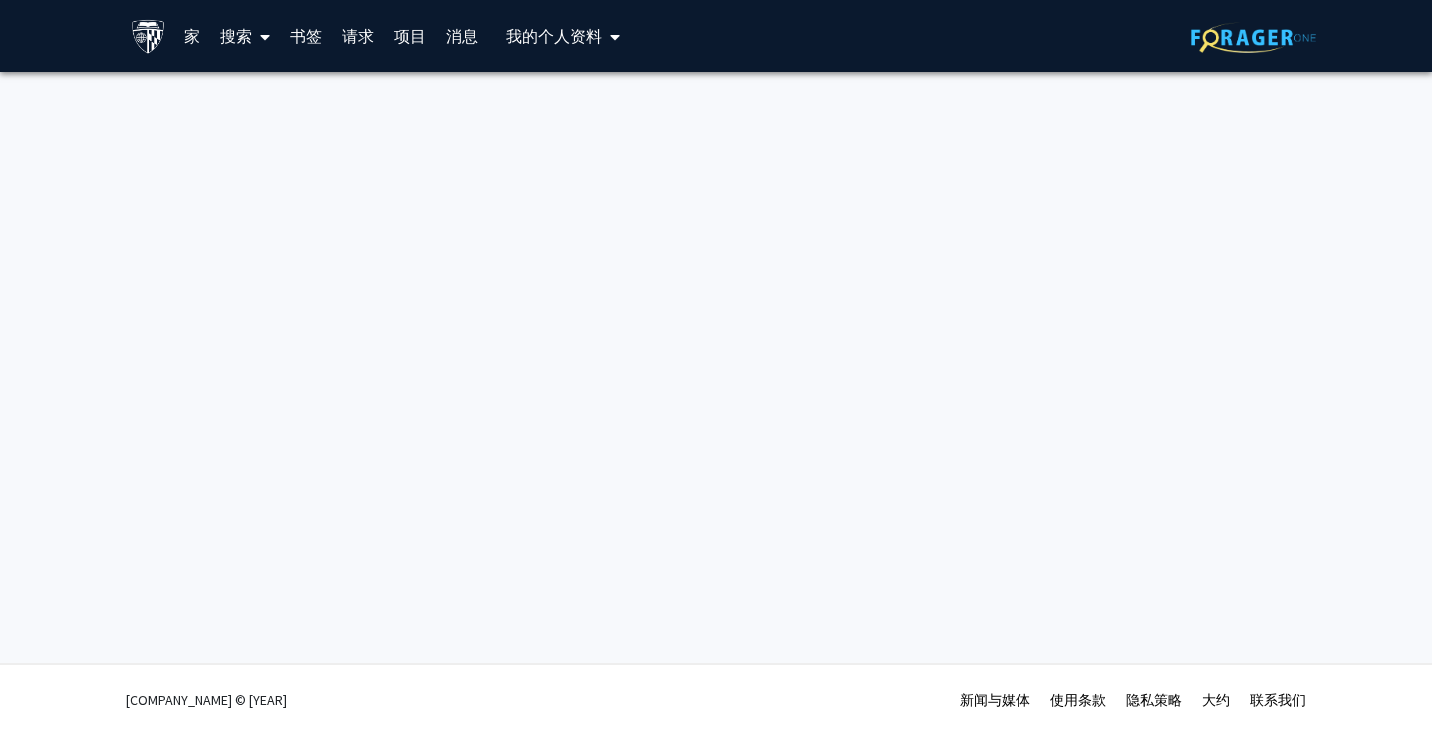 scroll, scrollTop: 0, scrollLeft: 0, axis: both 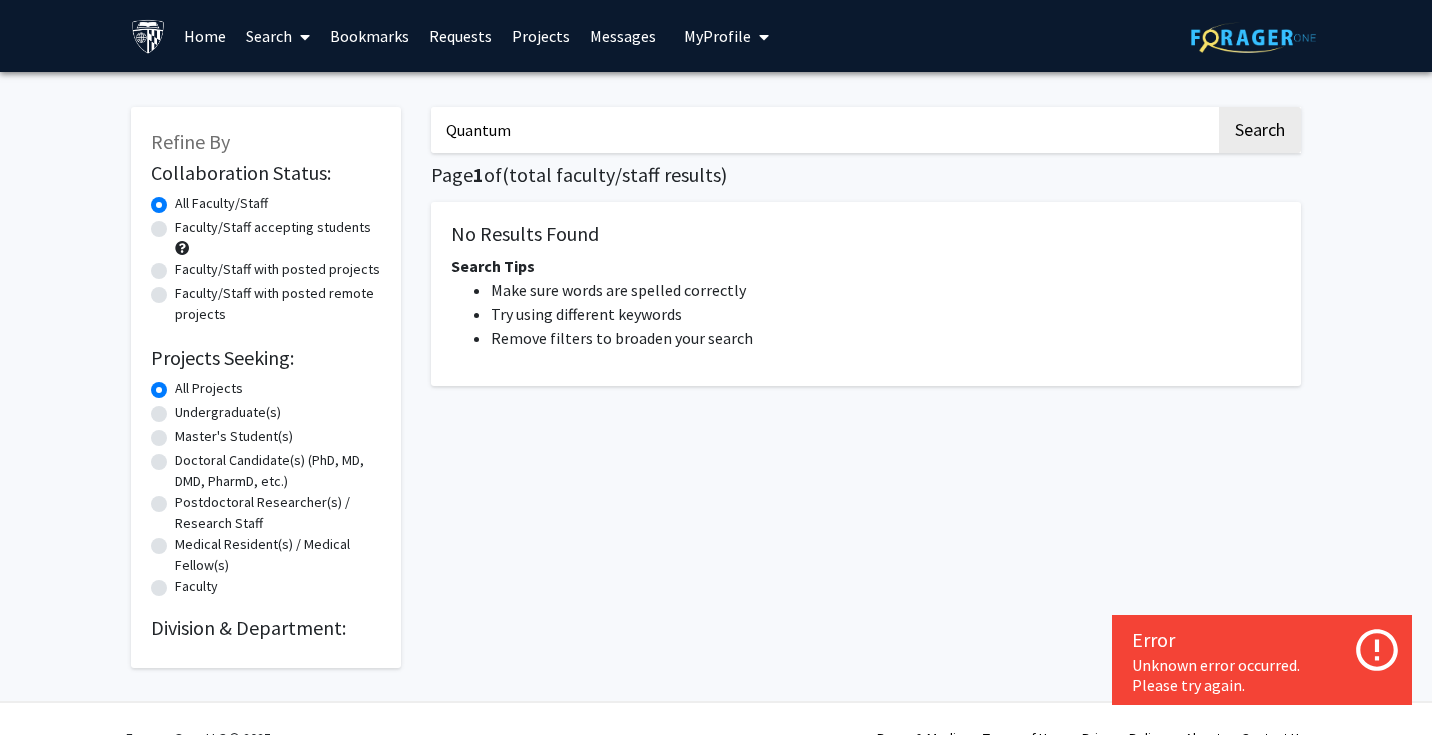 click on "Quantum Search  Page  1  of   (  total faculty/staff results)  No Results Found Search Tips Make sure words are spelled correctly Try using different keywords Remove filters to broaden your search" 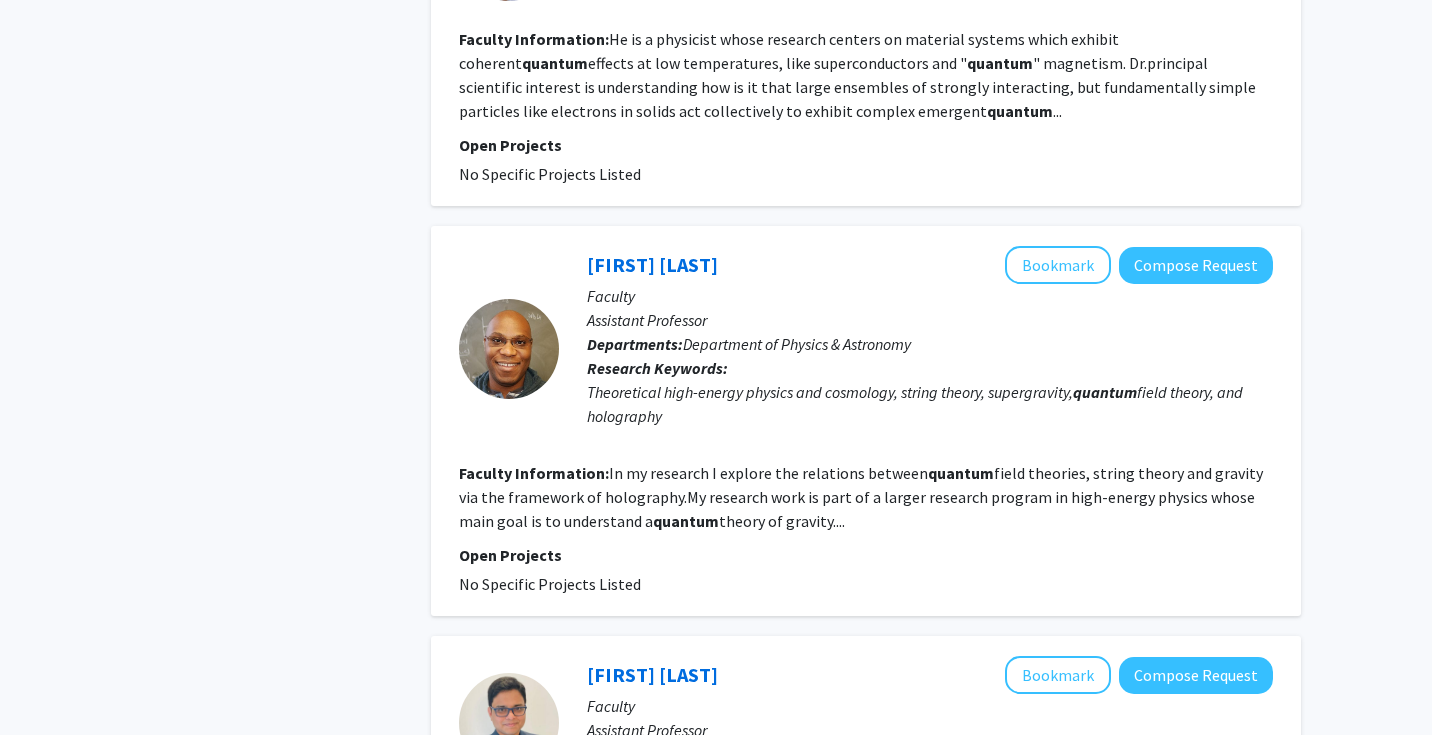 scroll, scrollTop: 2122, scrollLeft: 0, axis: vertical 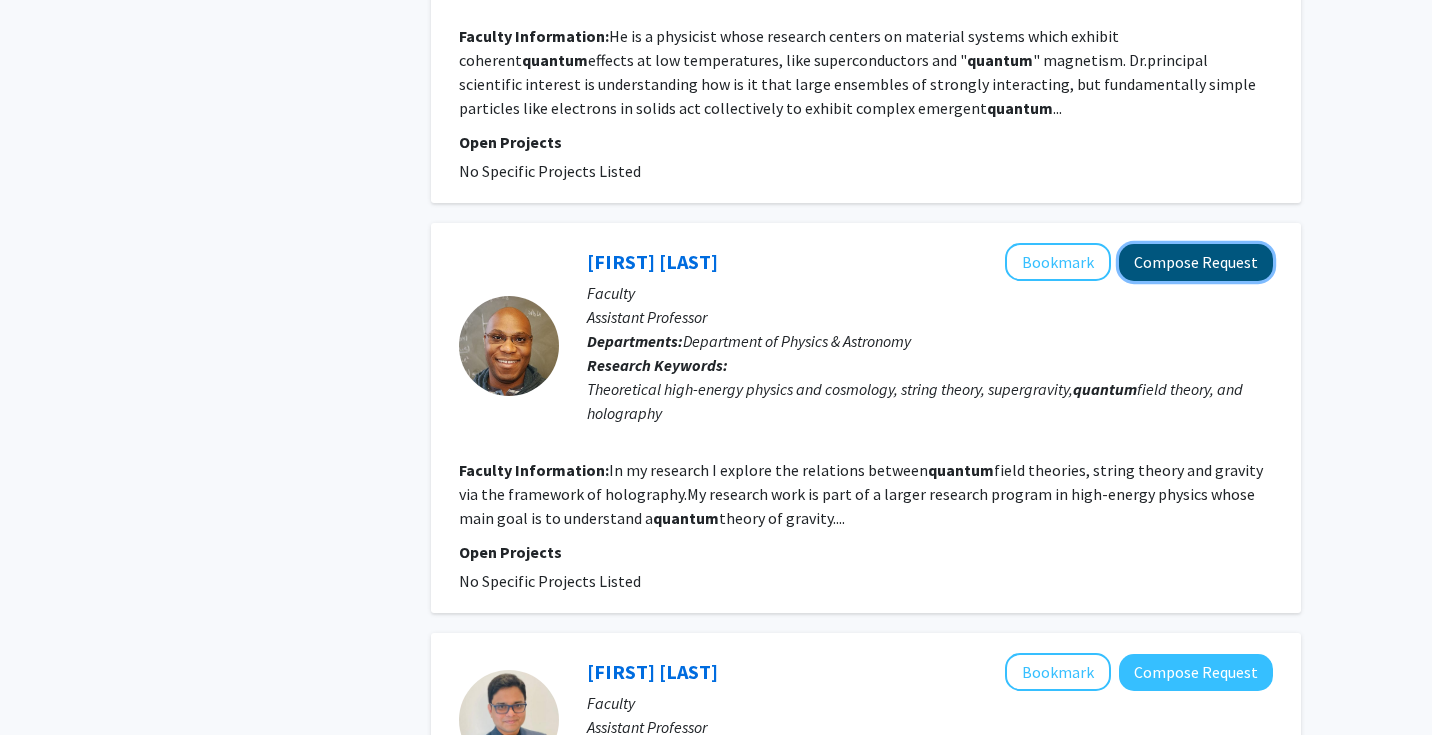 click on "Compose Request" 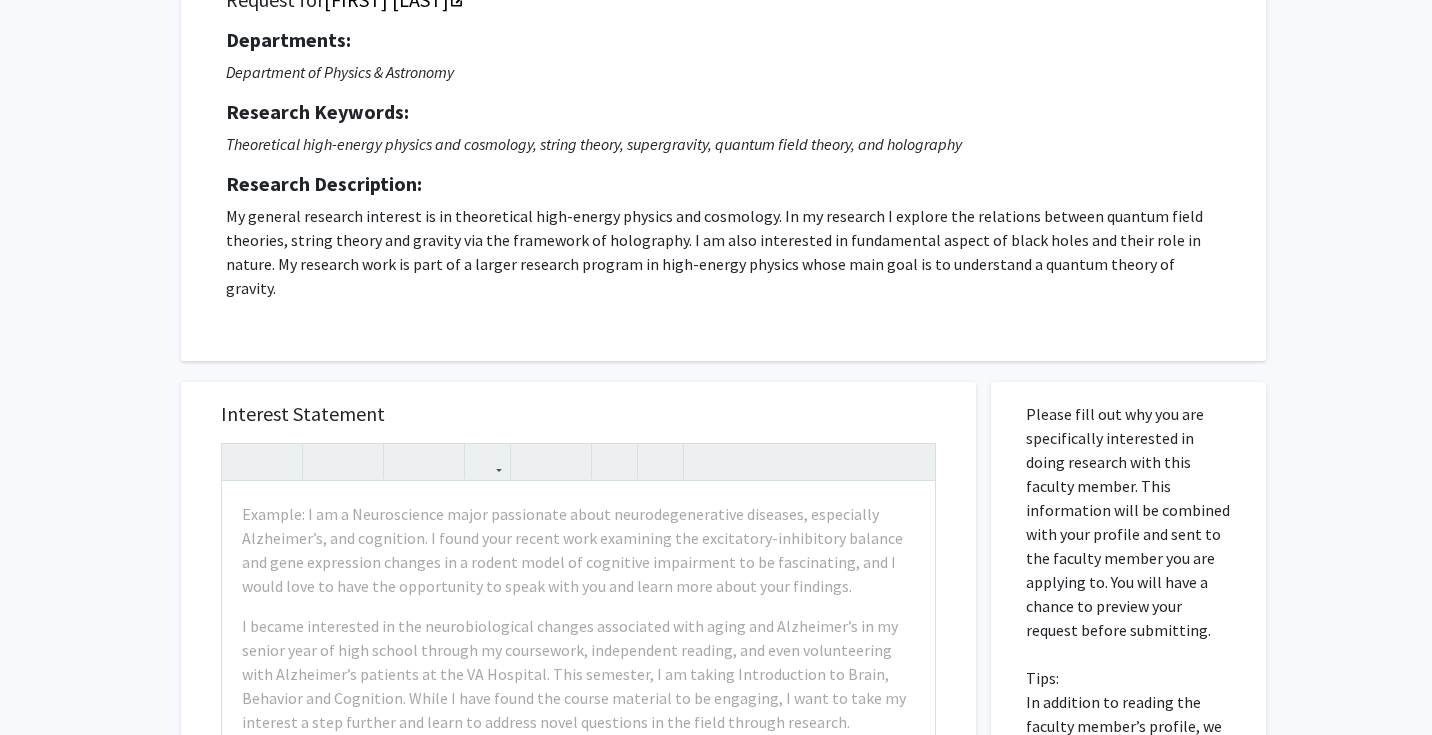 scroll, scrollTop: 0, scrollLeft: 0, axis: both 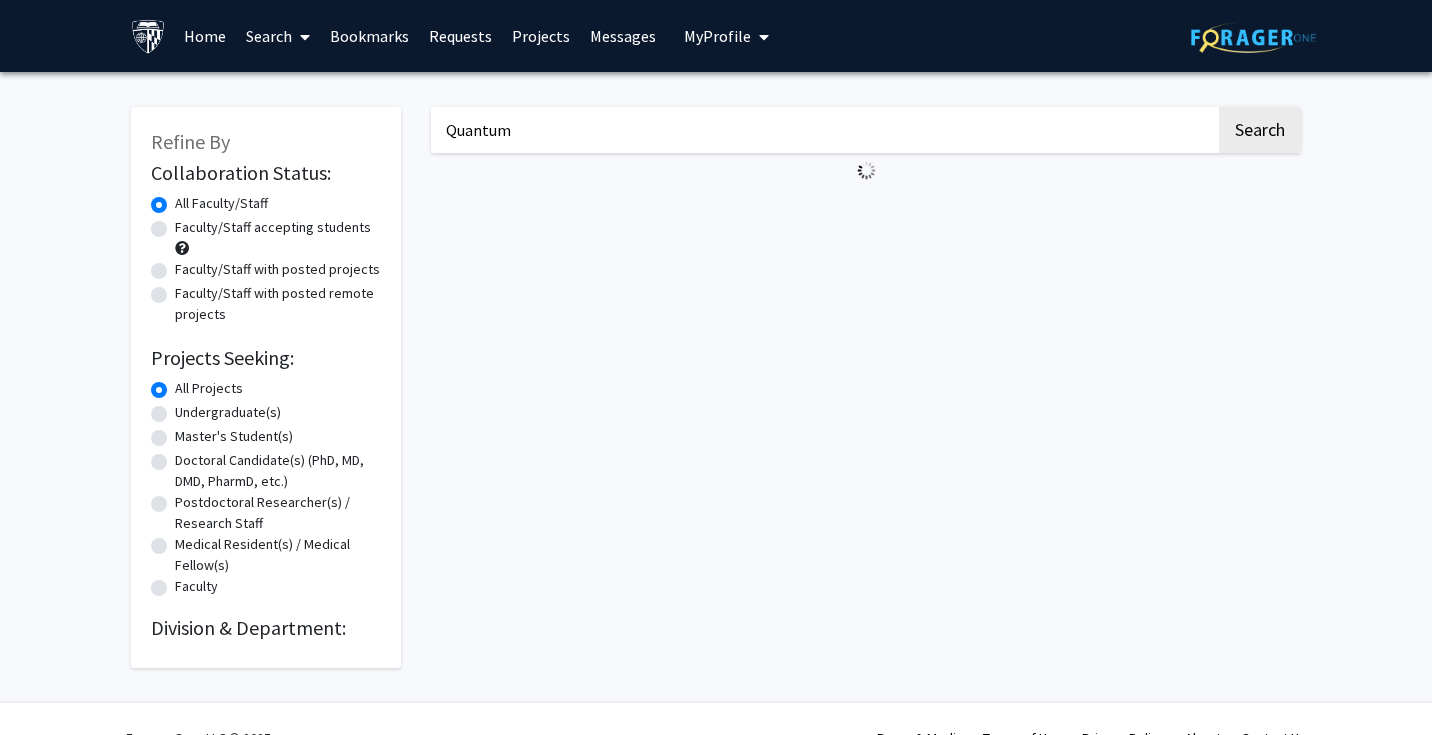 click on "Quantum" at bounding box center [823, 130] 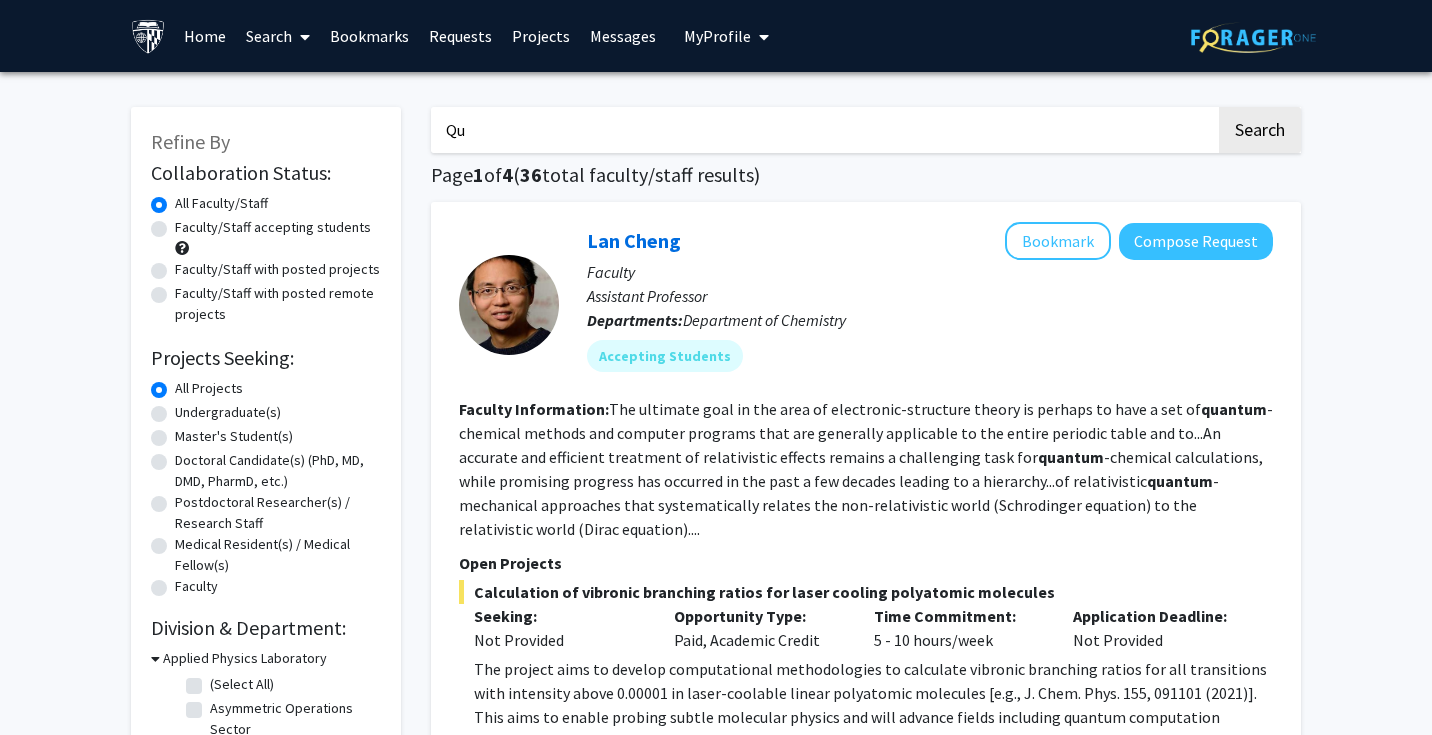 type on "Q" 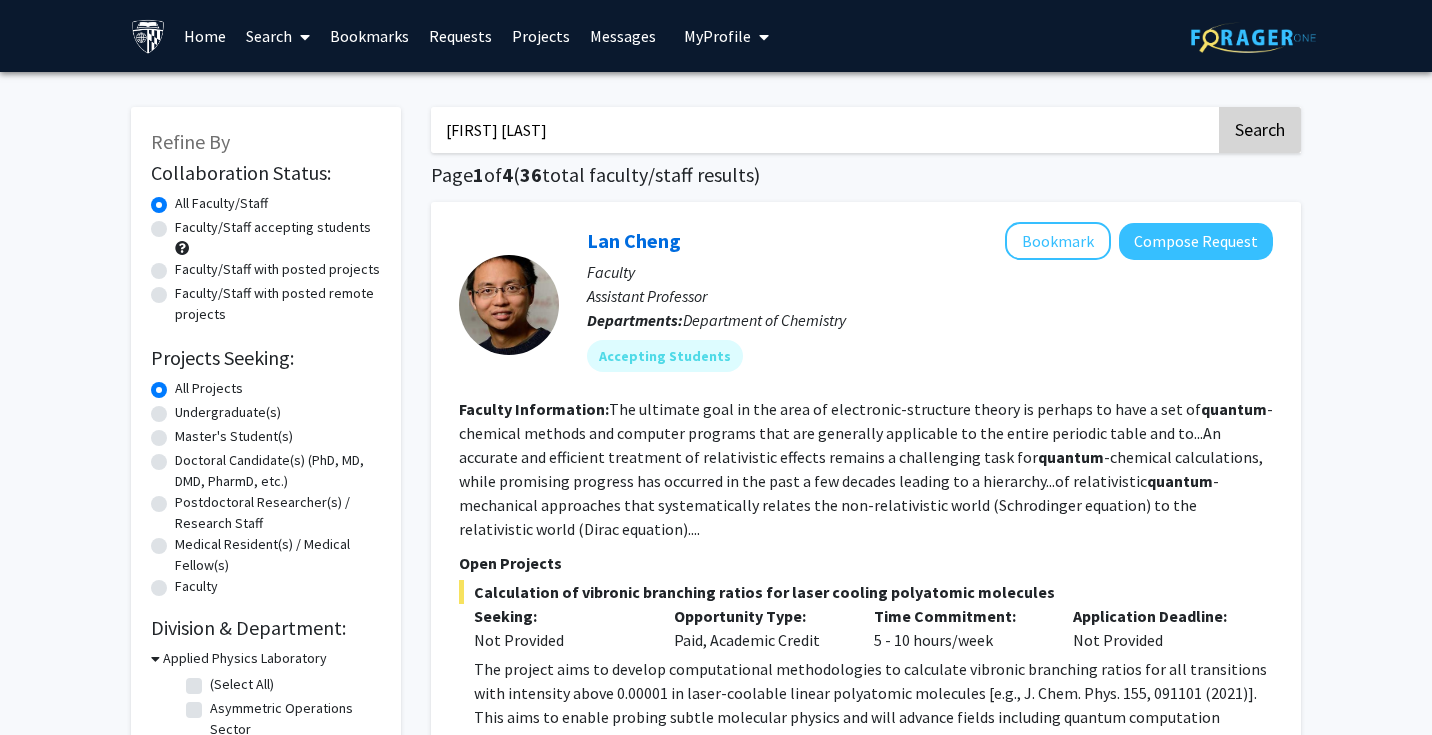 type on "Yi Li" 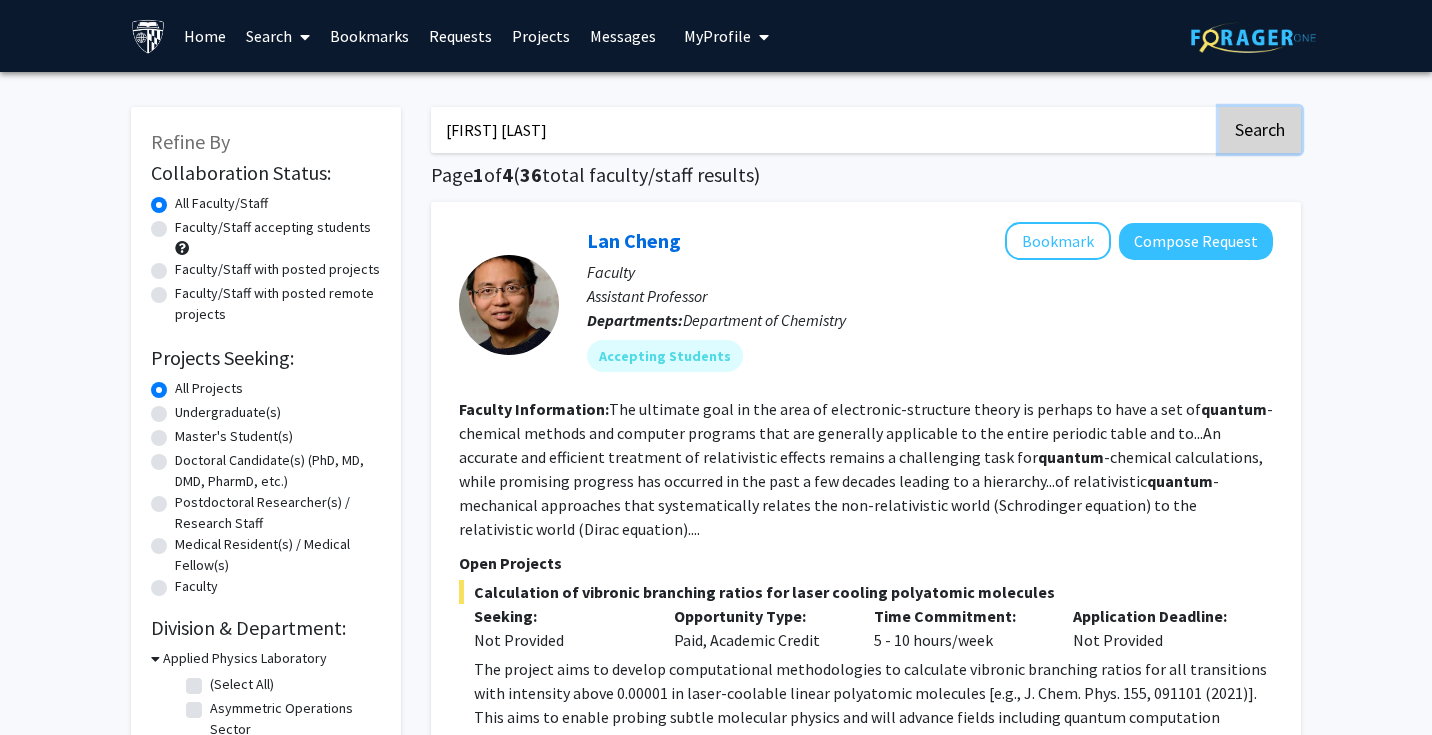 click on "Search" 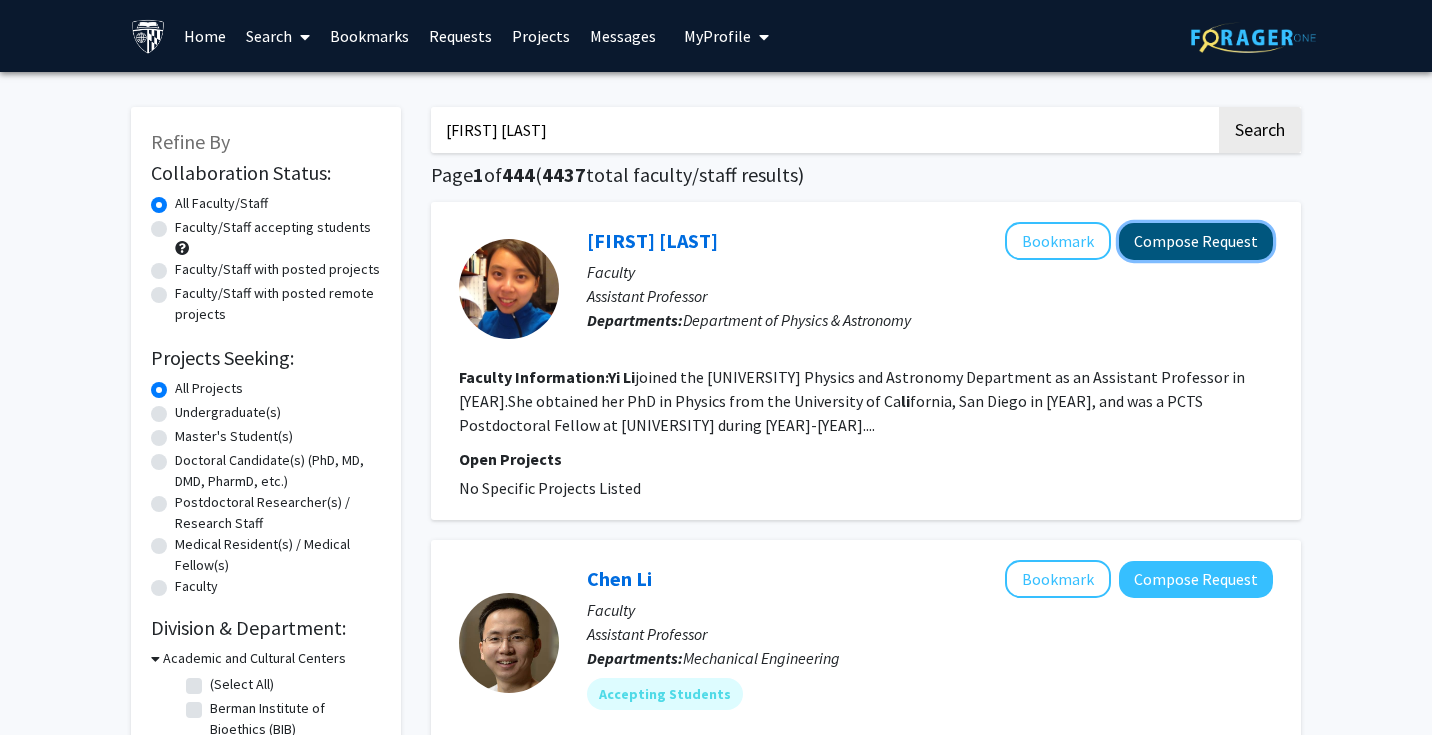 click on "Compose Request" 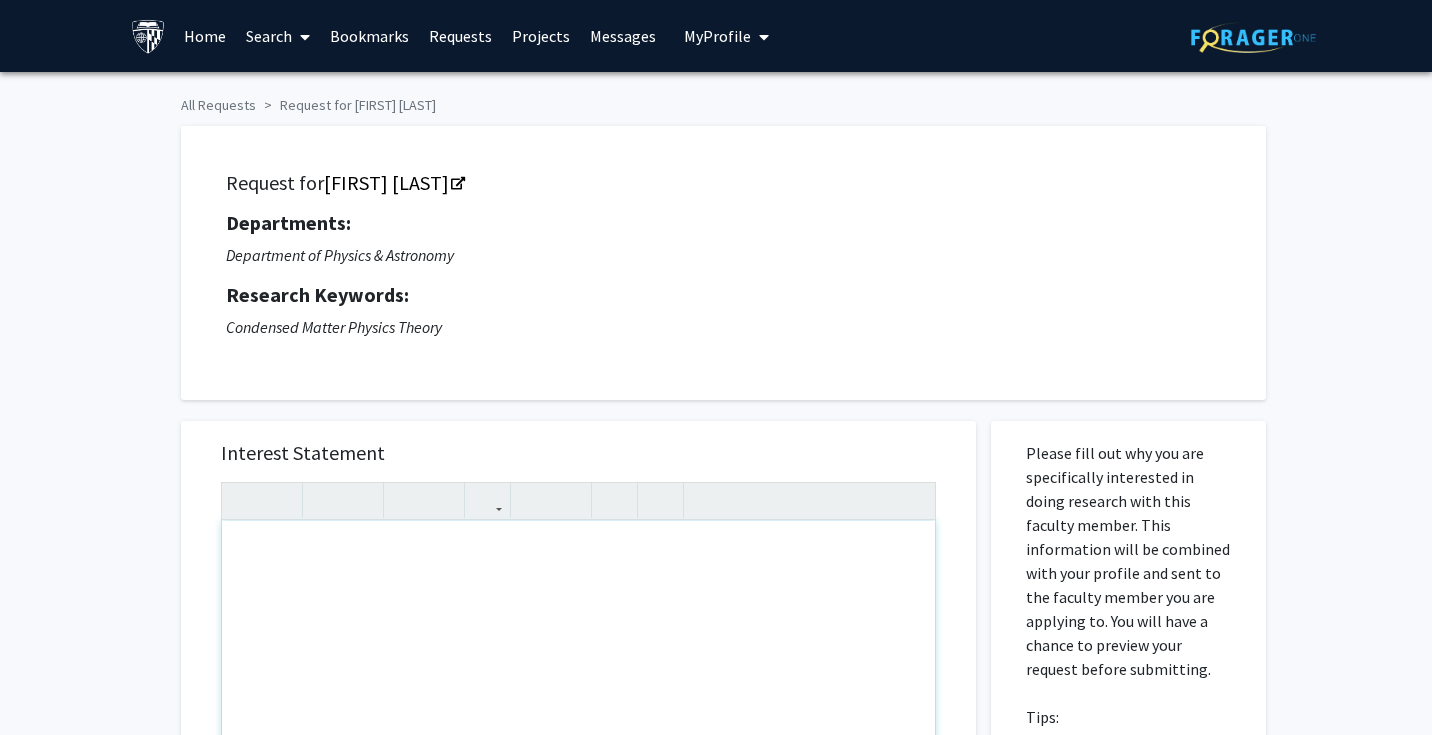 click at bounding box center [578, 750] 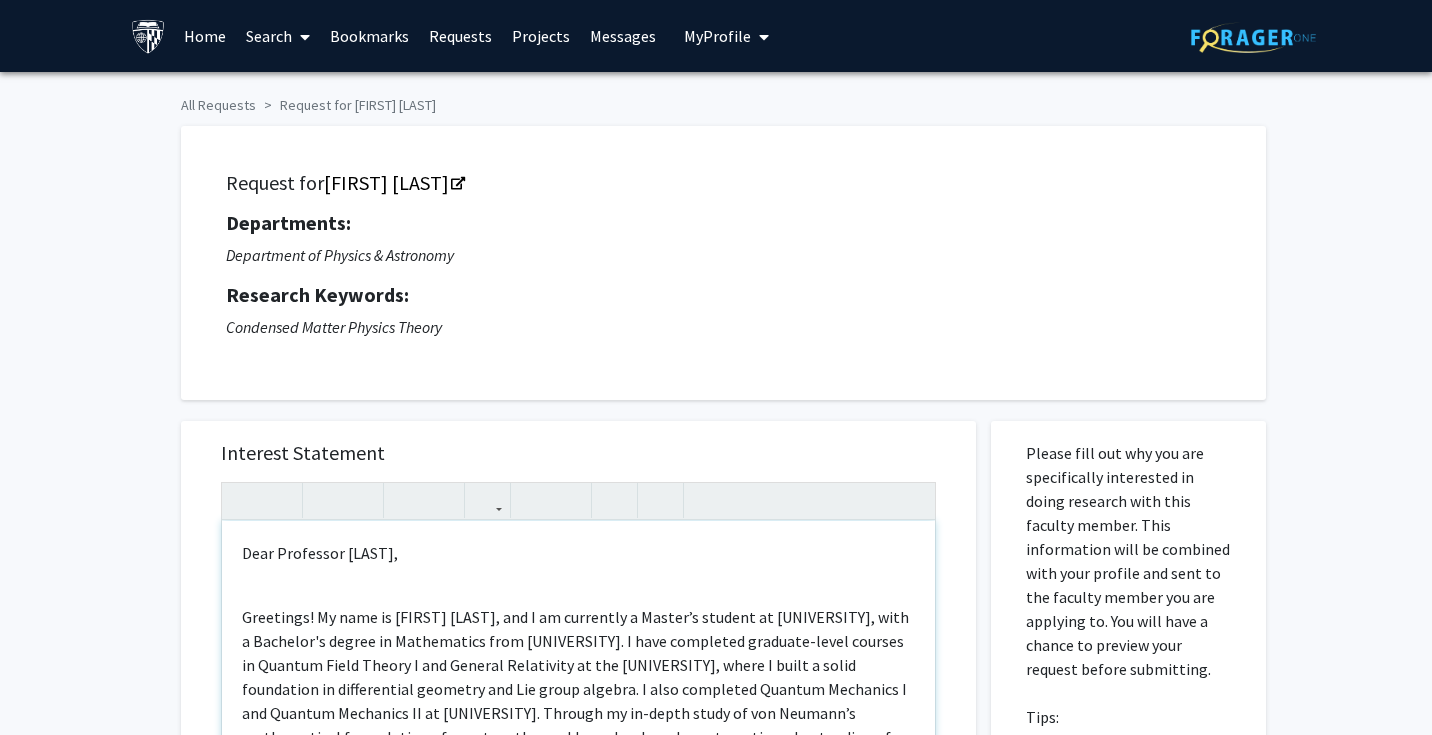 click on "Greetings! My name is Xin Tian, and I am currently a Master’s student at Johns Hopkins University, with a Bachelor's degree in Mathematics from Rutgers University. I have completed graduate-level courses in Quantum Field Theory I and General Relativity at the University of Chinese Academy of Sciences, where I built a solid foundation in differential geometry and Lie group algebra. I also completed Quantum Mechanics I and Quantum Mechanics II at Peking University. Through my in-depth study of von Neumann’s mathematical formulation of quantum theory, I have developed a systematic understanding of Hilbert space structures, spectral theory, operator algebra, and quantum statistical mechanics, which has led to my deep and sustained research interest in quantum many-body physics, quantum statistics, and condensed matter theory." at bounding box center (578, 713) 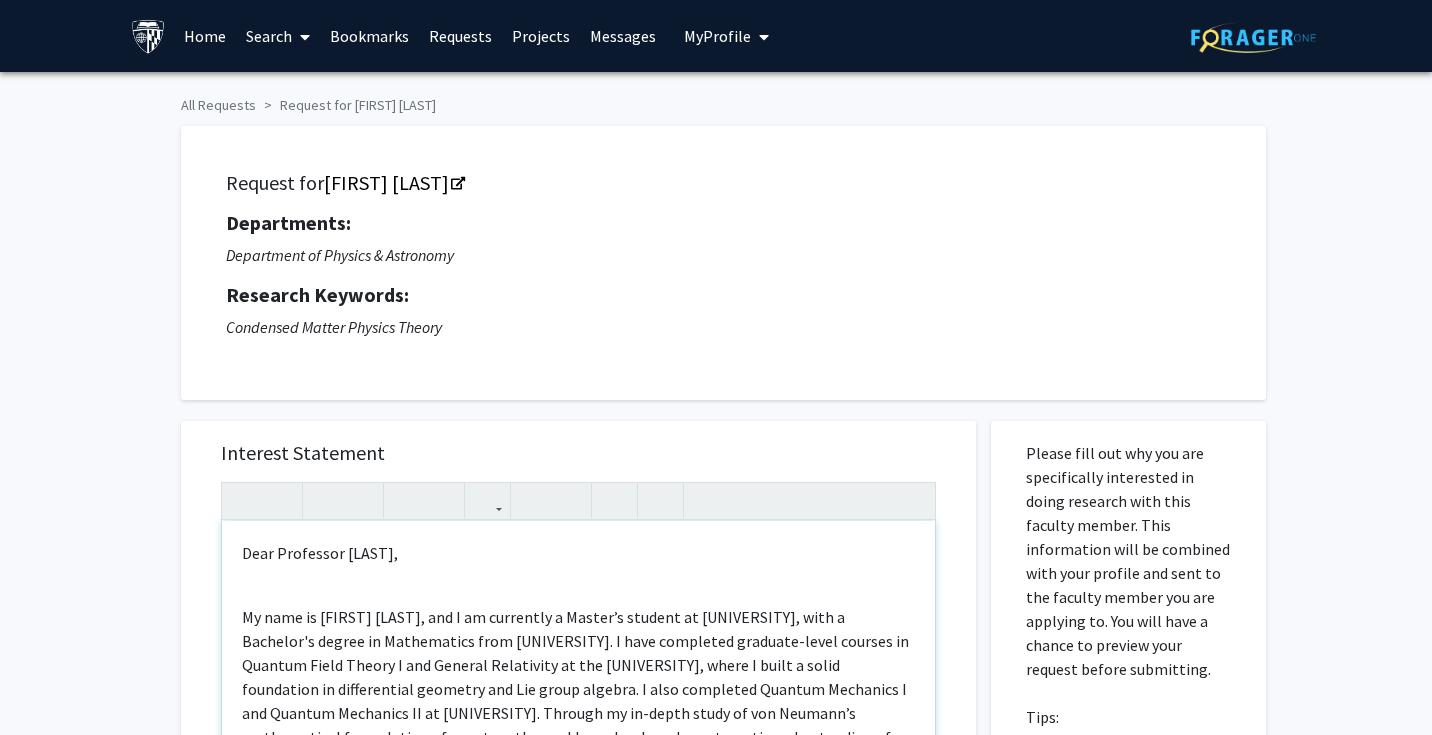 type on "<p>Dear Professor Yi Li,</p><p>My name is Xin Tian, and I am currently a Master’s student at Johns Hopkins University, with a Bachelor's degree in Mathematics from Rutgers University. I have completed graduate-level courses in Quantum Field Theory I and General Relativity at the University of Chinese Academy of Sciences, where I built a solid foundation in differential geometry and Lie group algebra. I also completed Quantum Mechanics I and Quantum Mechanics II at Peking University. Through my in-depth study of von Neumann’s mathematical formulation of quantum theory, I have developed a systematic understanding of Hilbert space structures, spectral theory, operator algebra, and quantum statistical mechanics, which has led to my deep and sustained research interest in quantum many-body physics, quantum statistics, and condensed matter theory.</p><br><p>Building on this foundation, I applied quantum theoretical methods to classical pricing problems. Using canonical quantization, I reformulated the classical ..." 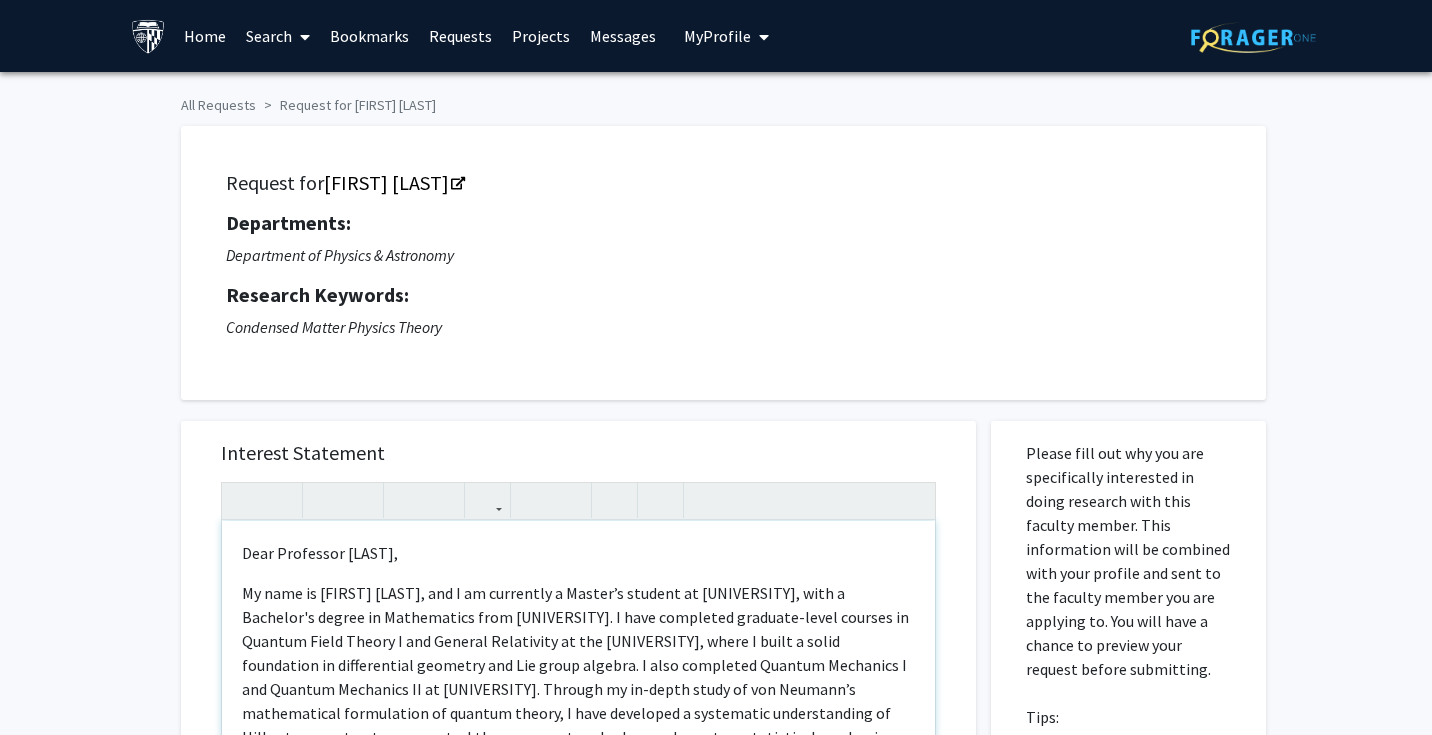 scroll, scrollTop: 708, scrollLeft: 0, axis: vertical 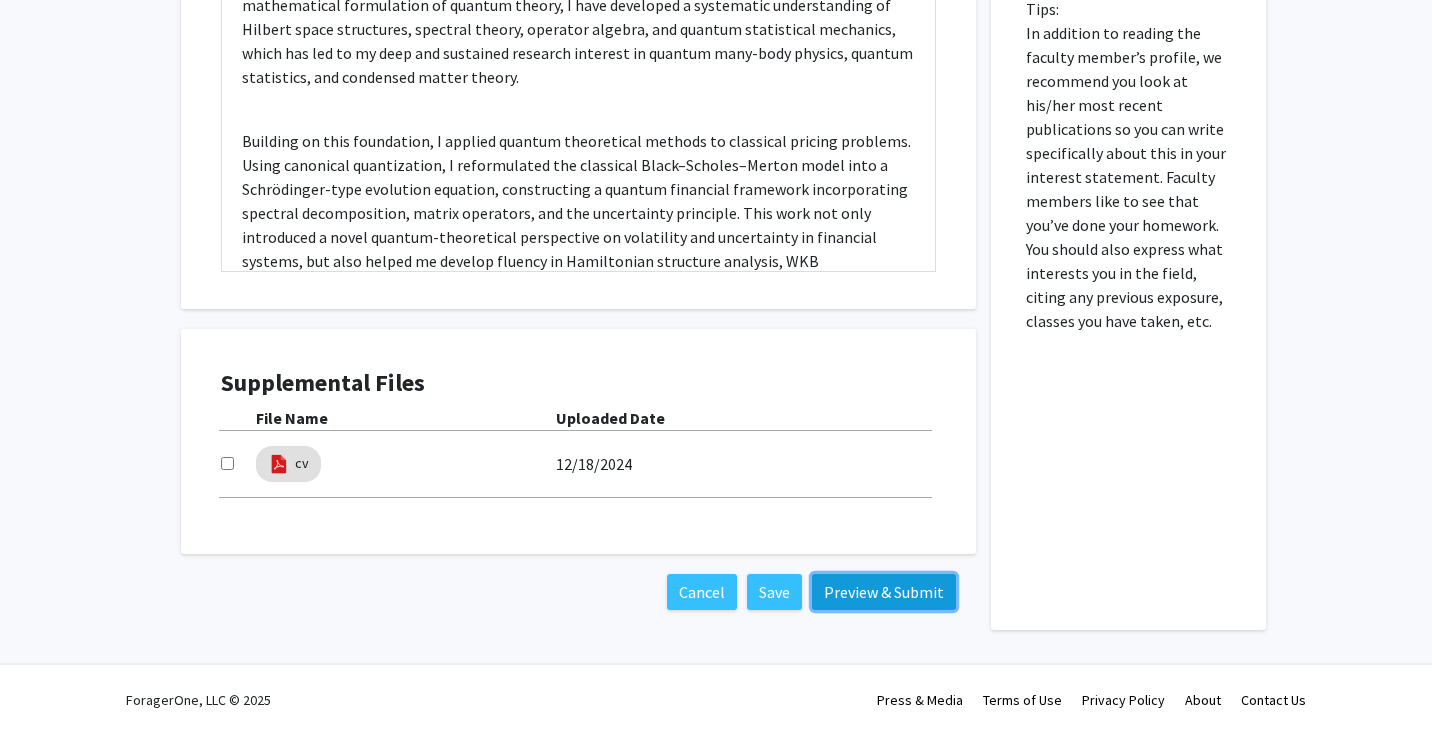 click on "Preview & Submit" at bounding box center (884, 592) 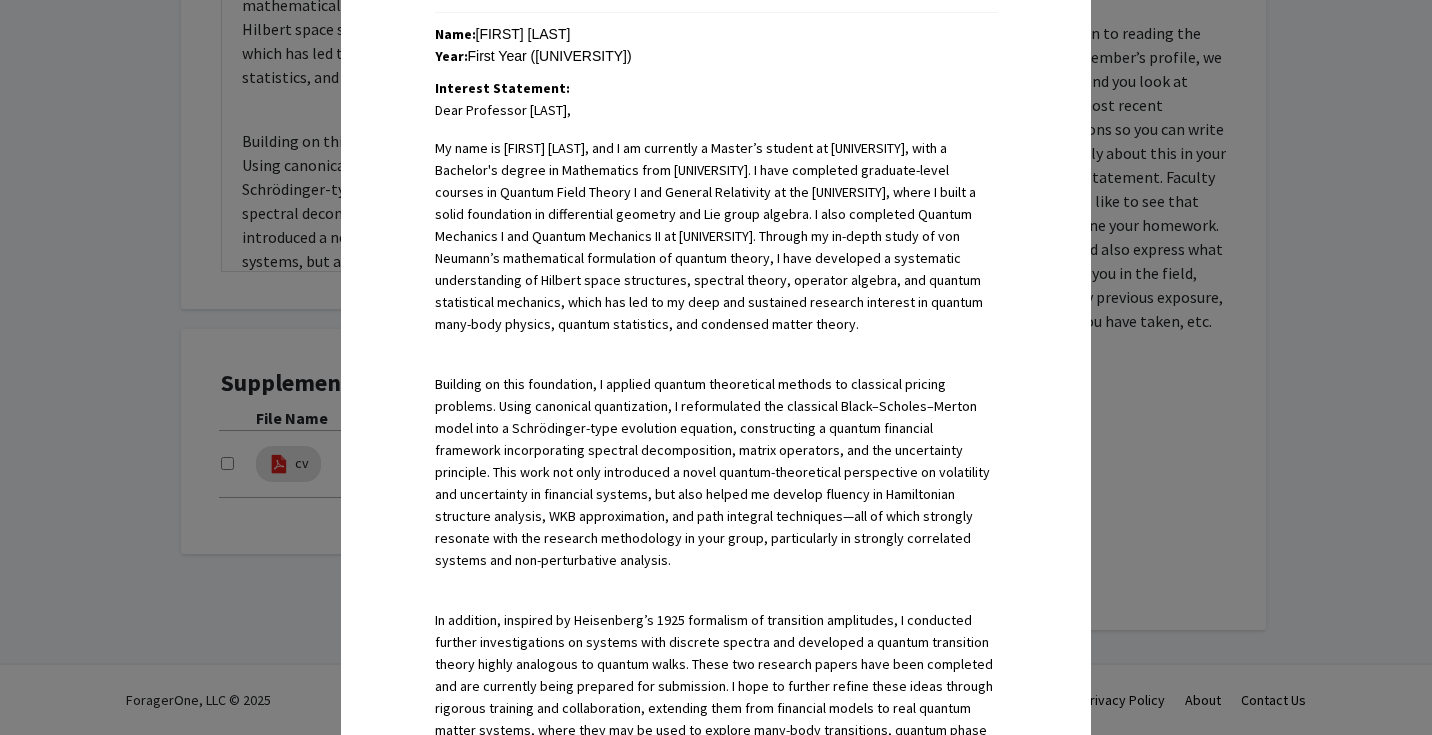 scroll, scrollTop: 1171, scrollLeft: 0, axis: vertical 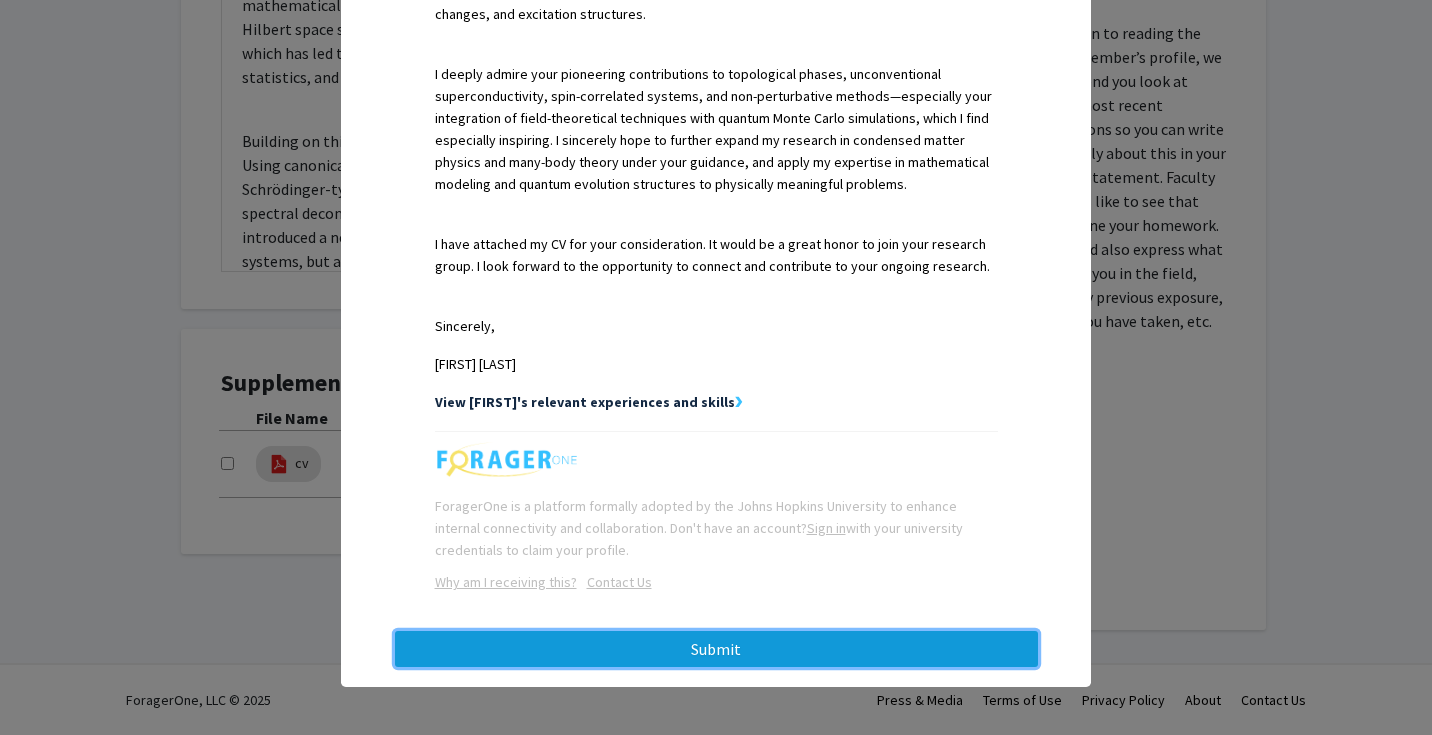 click on "Submit" at bounding box center [716, 649] 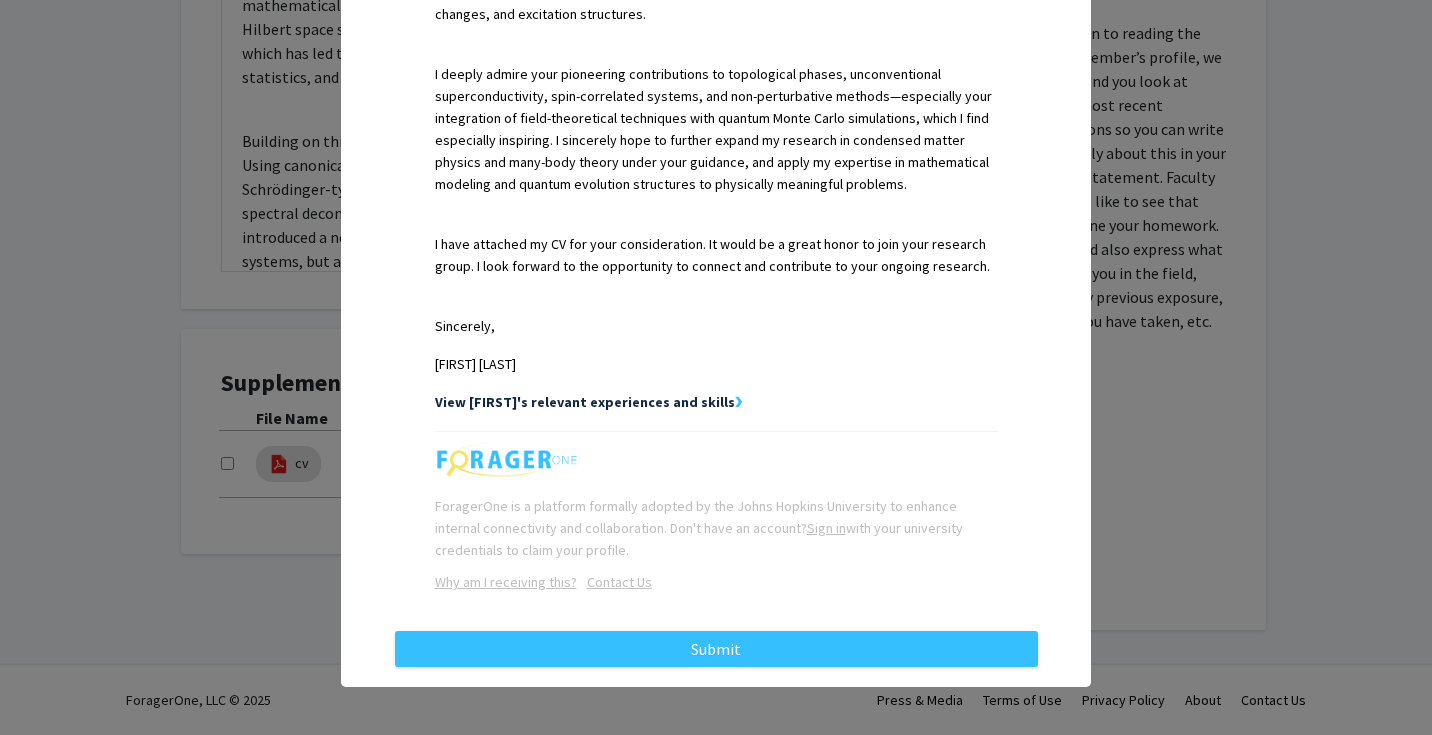 scroll, scrollTop: 0, scrollLeft: 0, axis: both 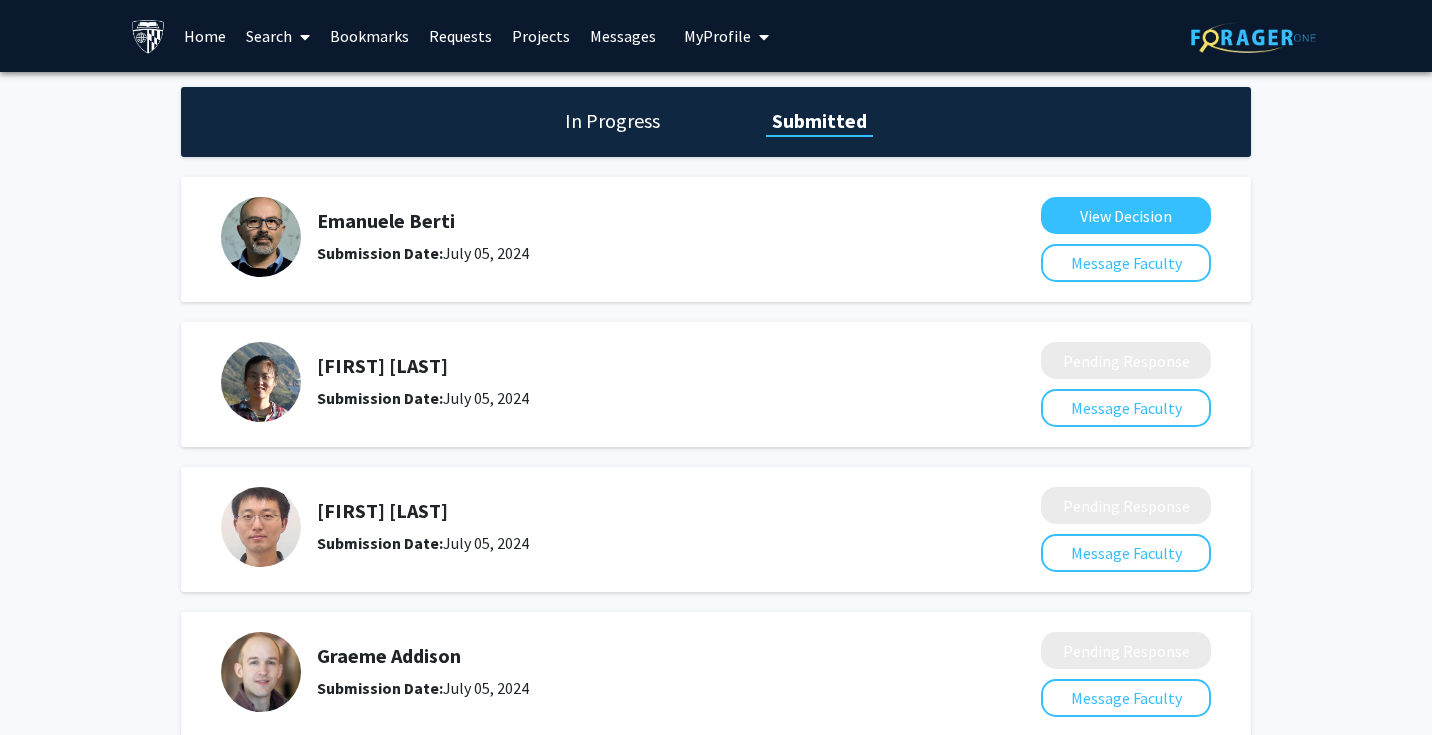 click on "Search" at bounding box center [269, 36] 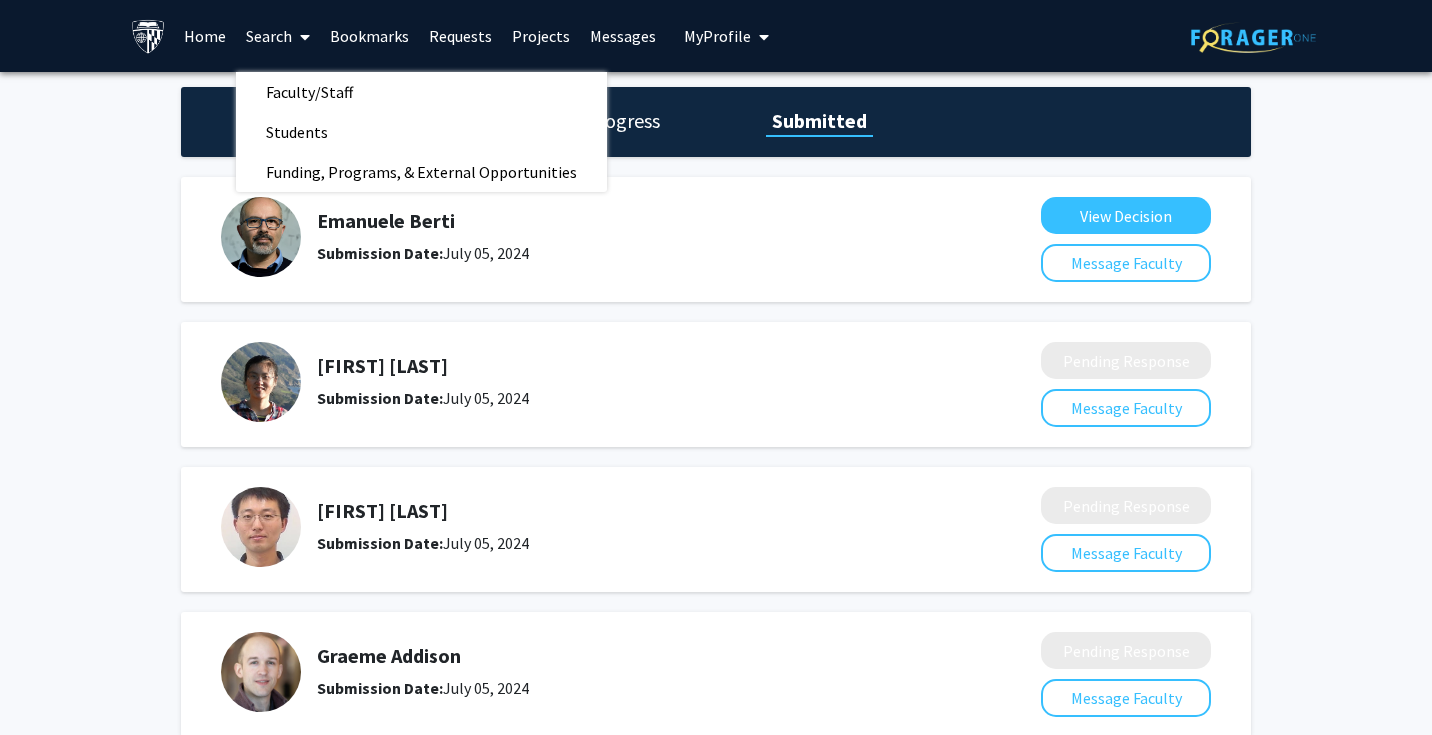 click on "Emanuele Berti  Submission Date:  July 05, 2024   View Decision   Message Faculty   Yi Wang  Submission Date:  July 05, 2024   Pending Response   Message Faculty   Fei Lu  Submission Date:  July 05, 2024   Pending Response   Message Faculty   Graeme Addison  Submission Date:  July 05, 2024   Pending Response   Message Faculty   Kevin Schlaufman  Submission Date:  July 05, 2024   View Decision   Message Faculty   David Kaplan  Submission Date:  July 05, 2024   Pending Response   Message Faculty   Chen Xie  Submission Date:  July 05, 2024   Pending Response   Message Faculty   Julian Krolik  Submission Date:  July 05, 2024   Pending Response   Message Faculty   Petar Maksimovic  Submission Date:  July 05, 2024   View Decision   Message Faculty   Hans Lindblad  Submission Date:  August 23, 2024   Pending Response   Message Faculty   Yeawon Yoo  Submission Date:  December 19, 2024   Pending Response   Message Faculty   Lan Cheng  Submission Date:  August 04, 2025   Pending Response   Message Faculty   Yi Li" 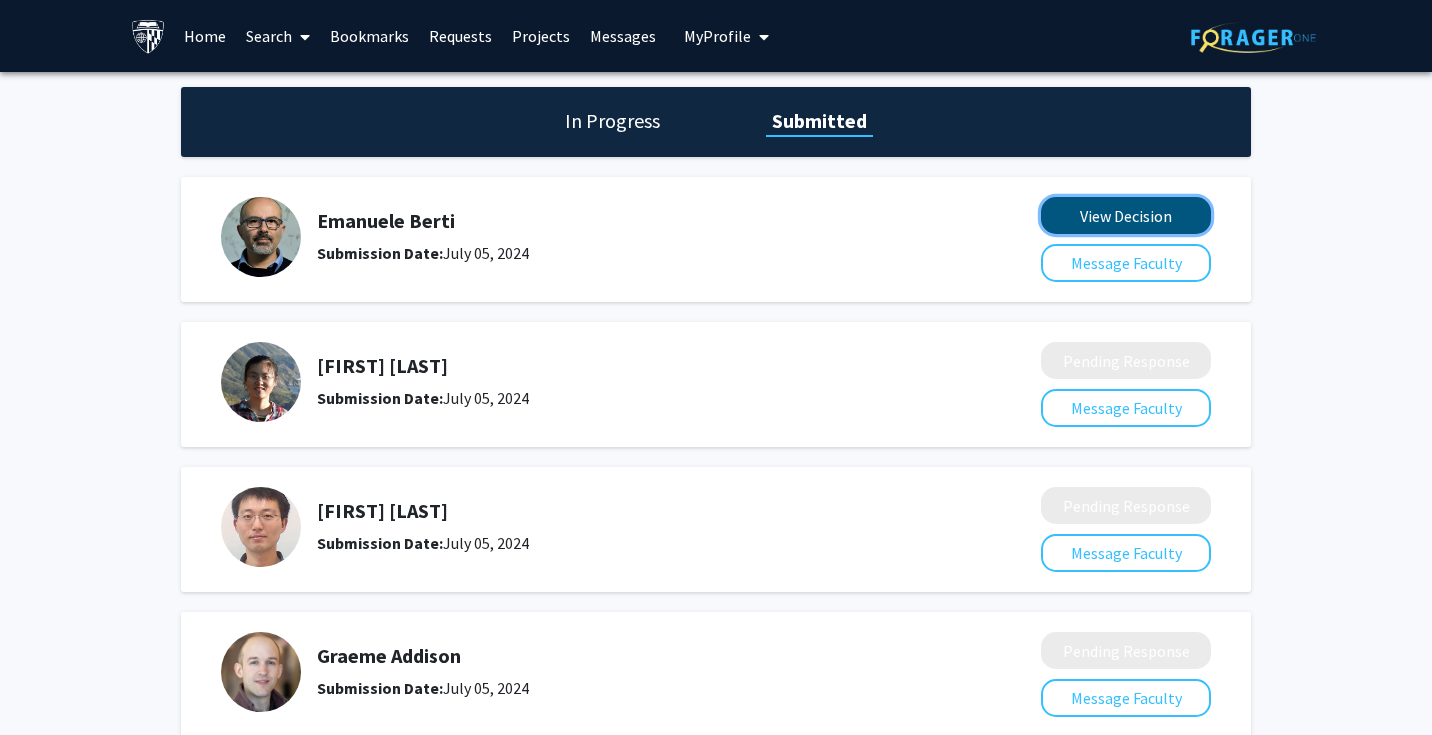 click on "View Decision" 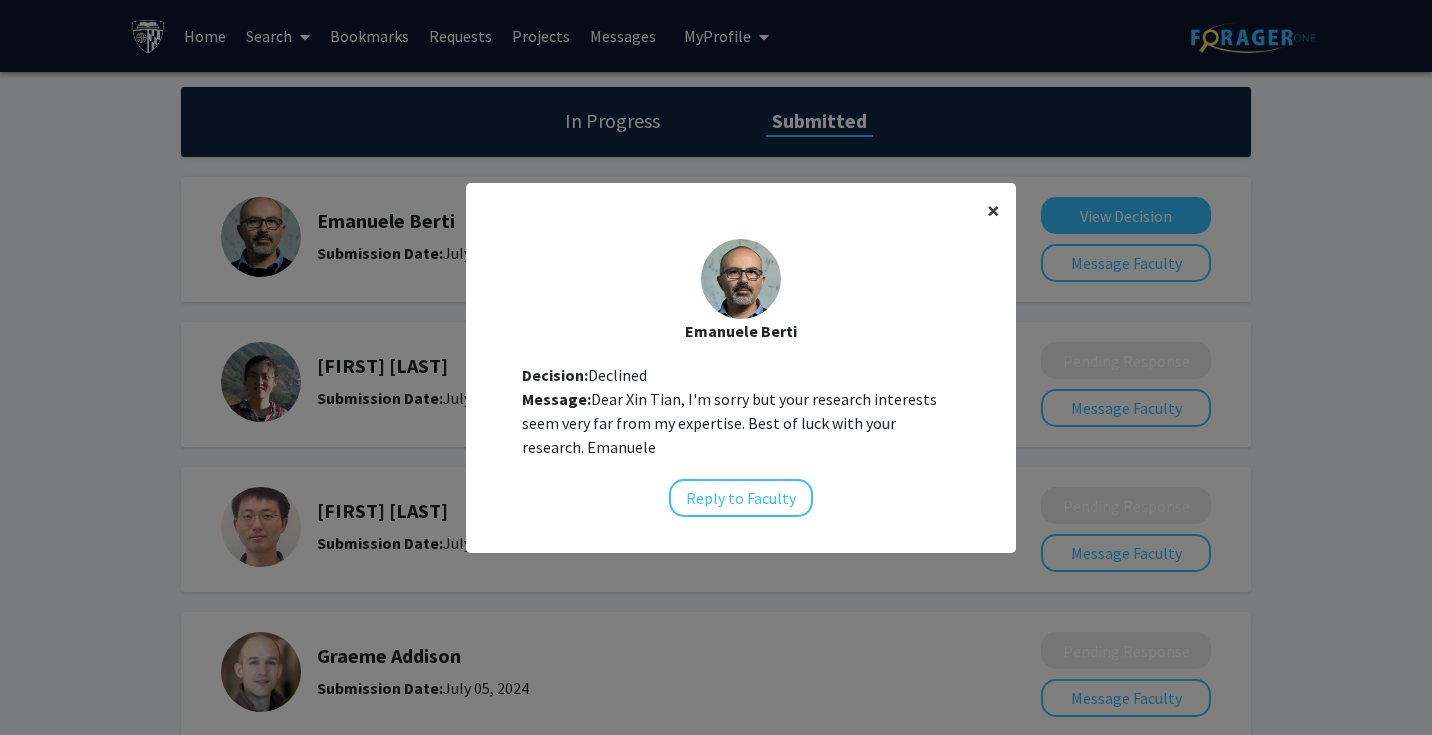 click on "×" 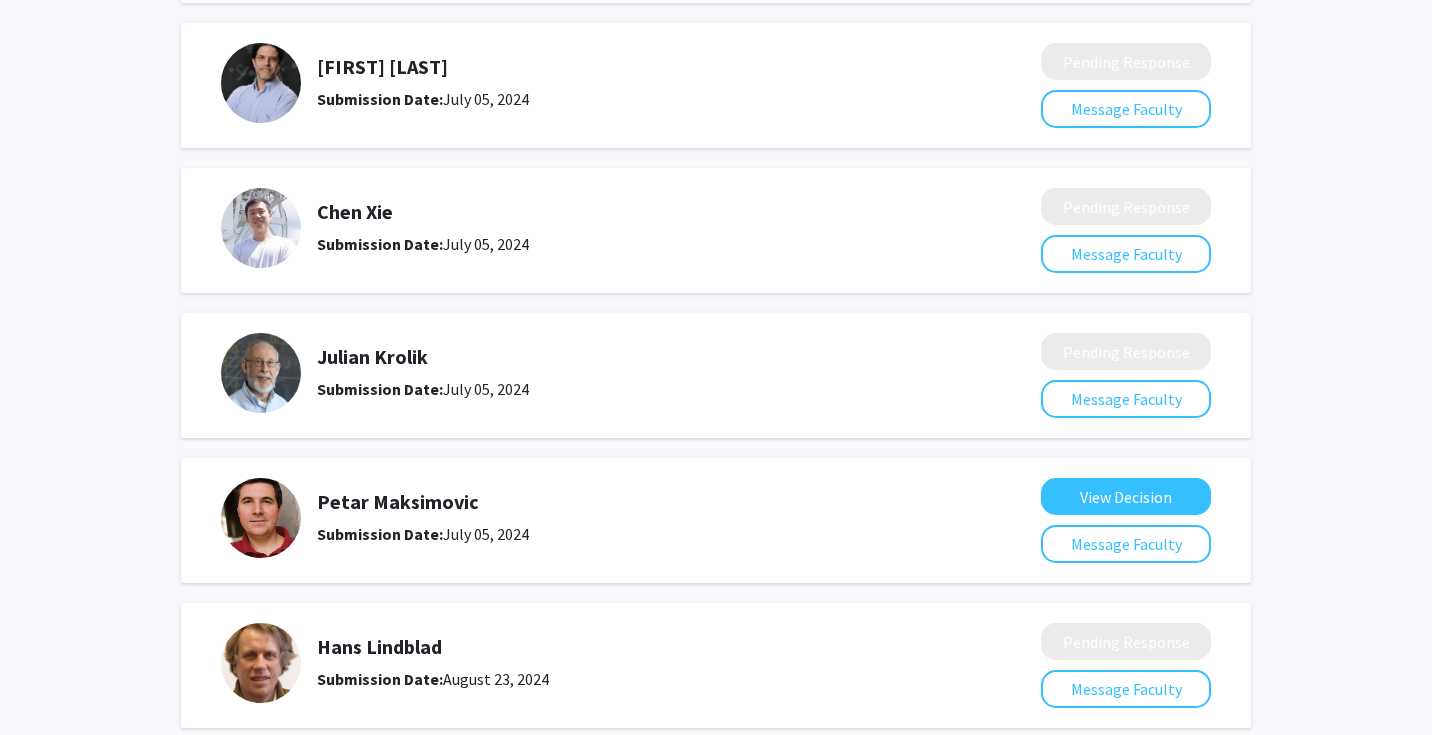 scroll, scrollTop: 887, scrollLeft: 0, axis: vertical 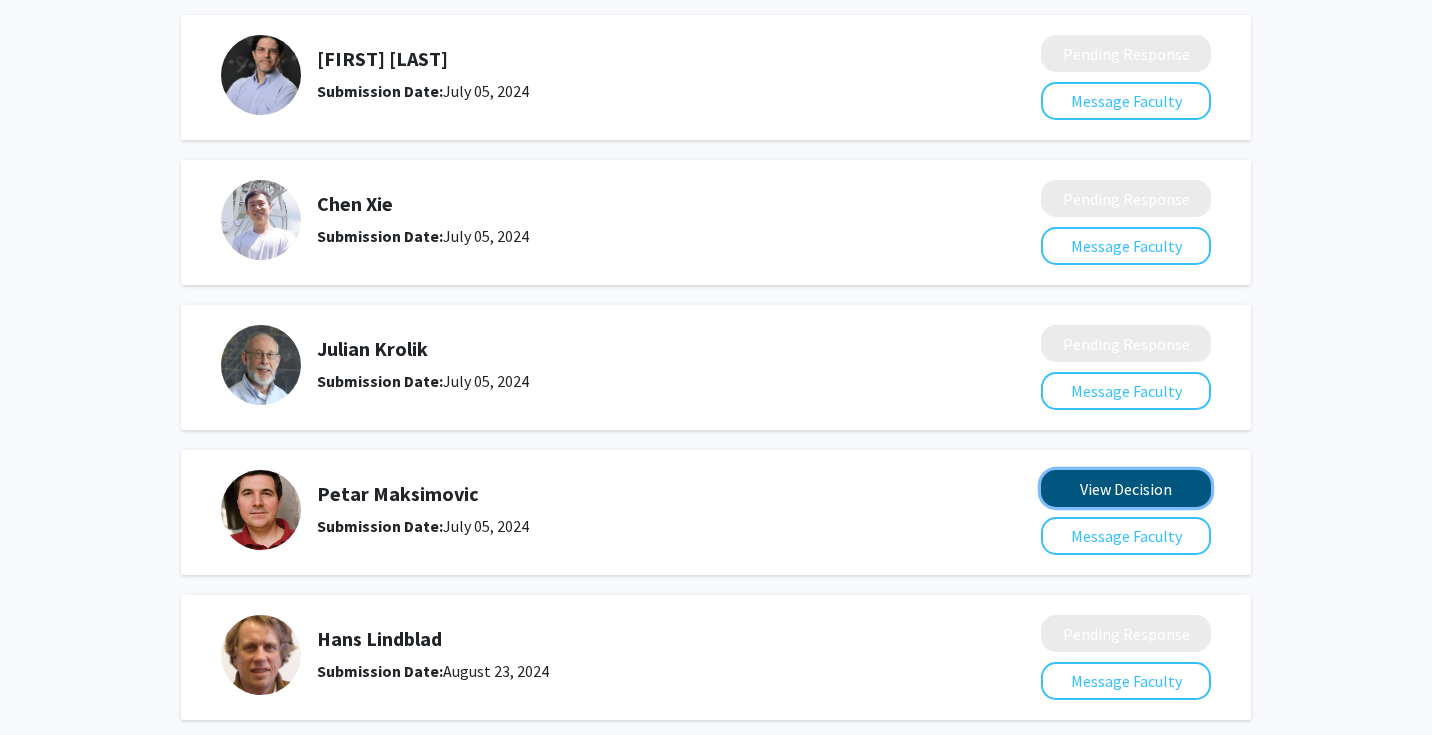 click on "View Decision" 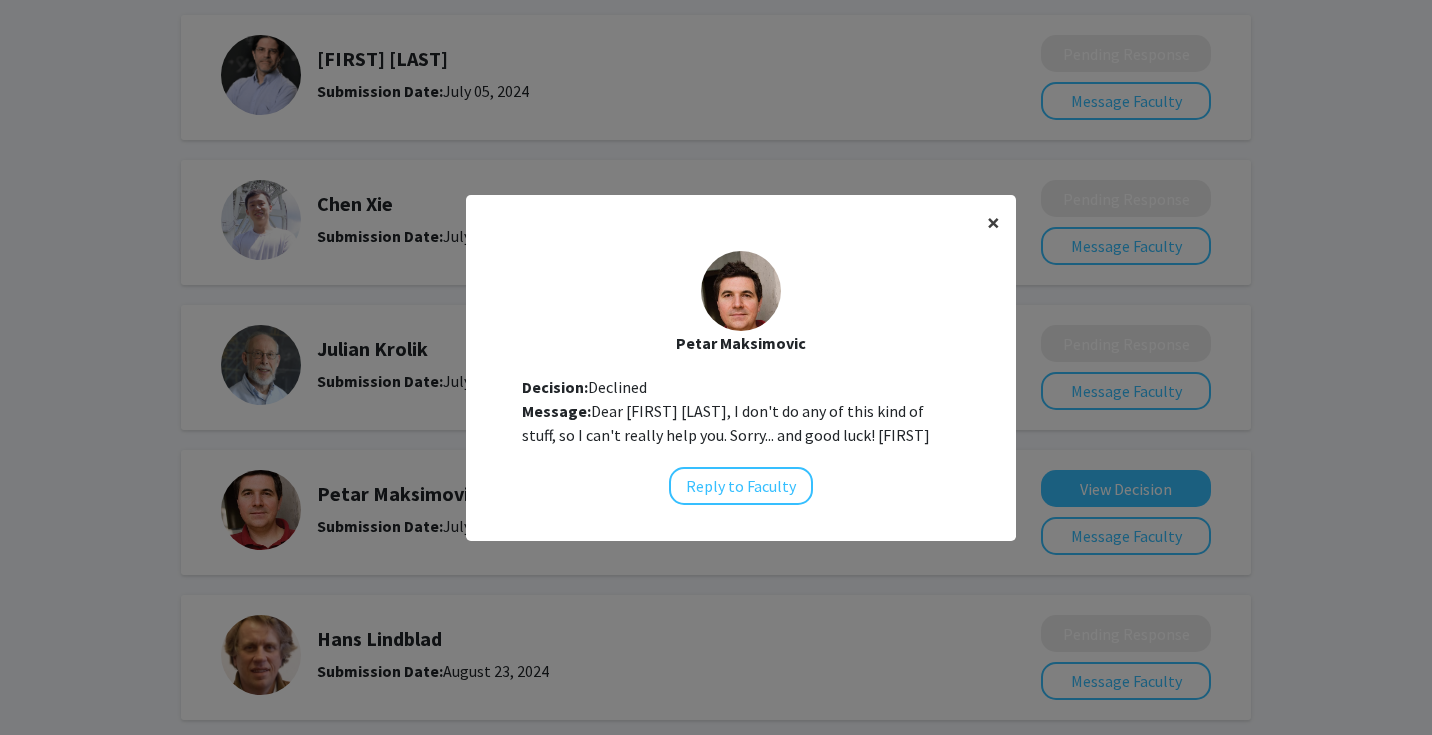 click on "×" 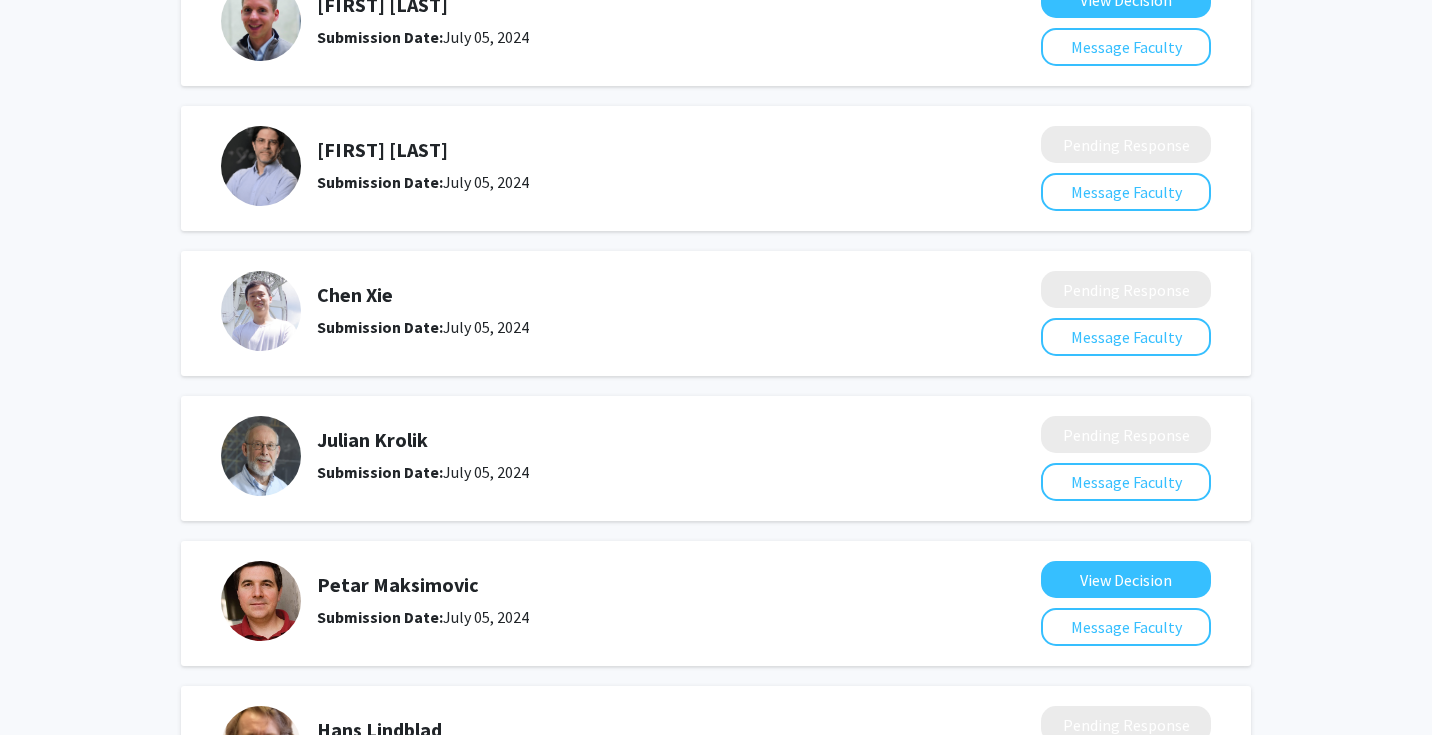 scroll, scrollTop: 0, scrollLeft: 0, axis: both 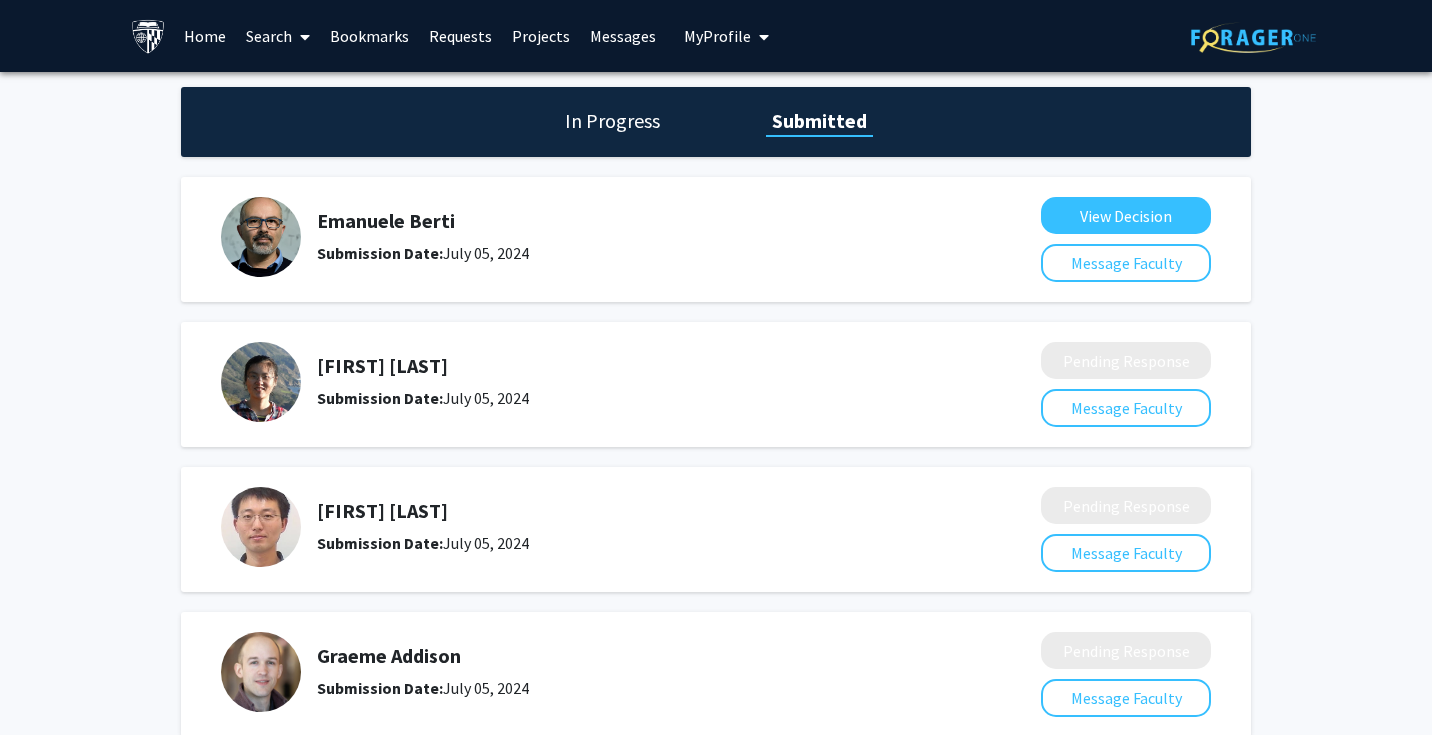 click on "Search" at bounding box center [269, 36] 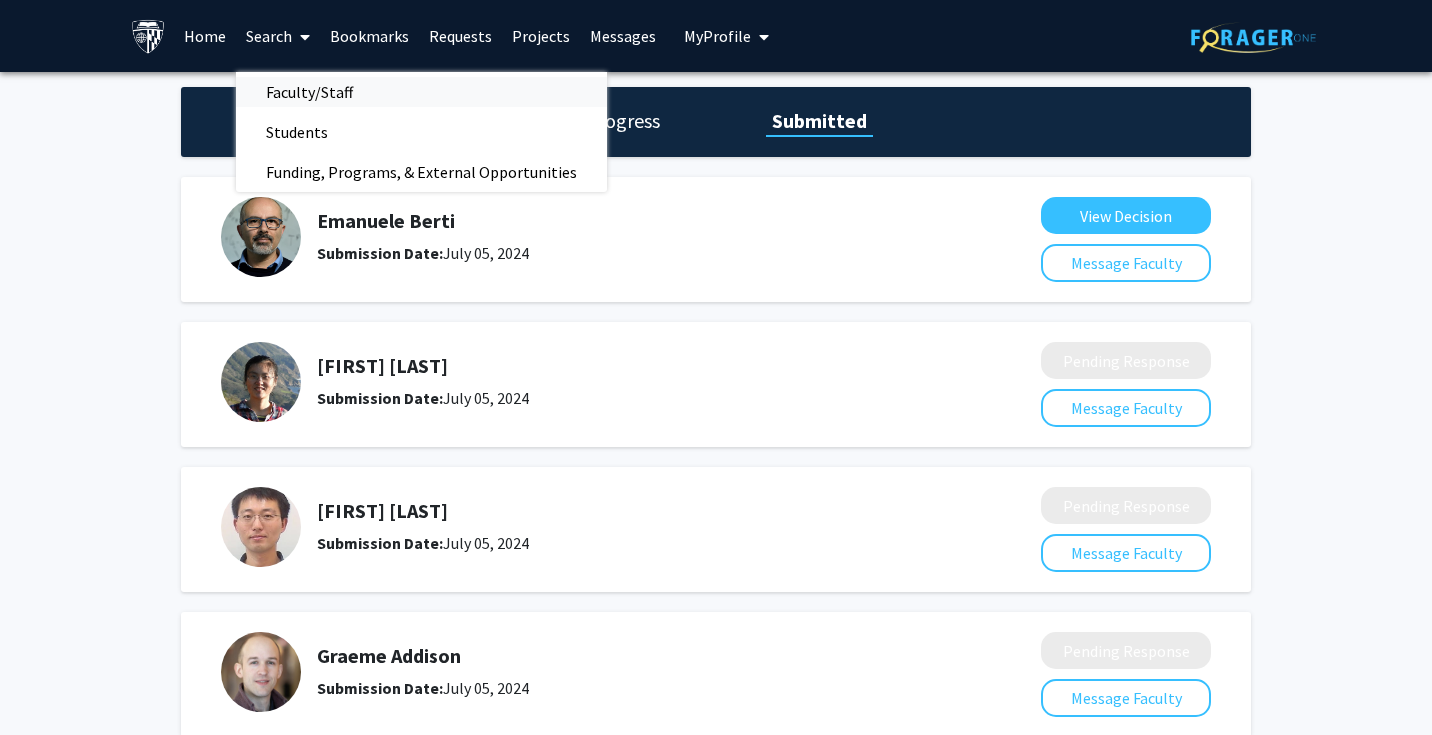 click on "Faculty/Staff" at bounding box center (309, 92) 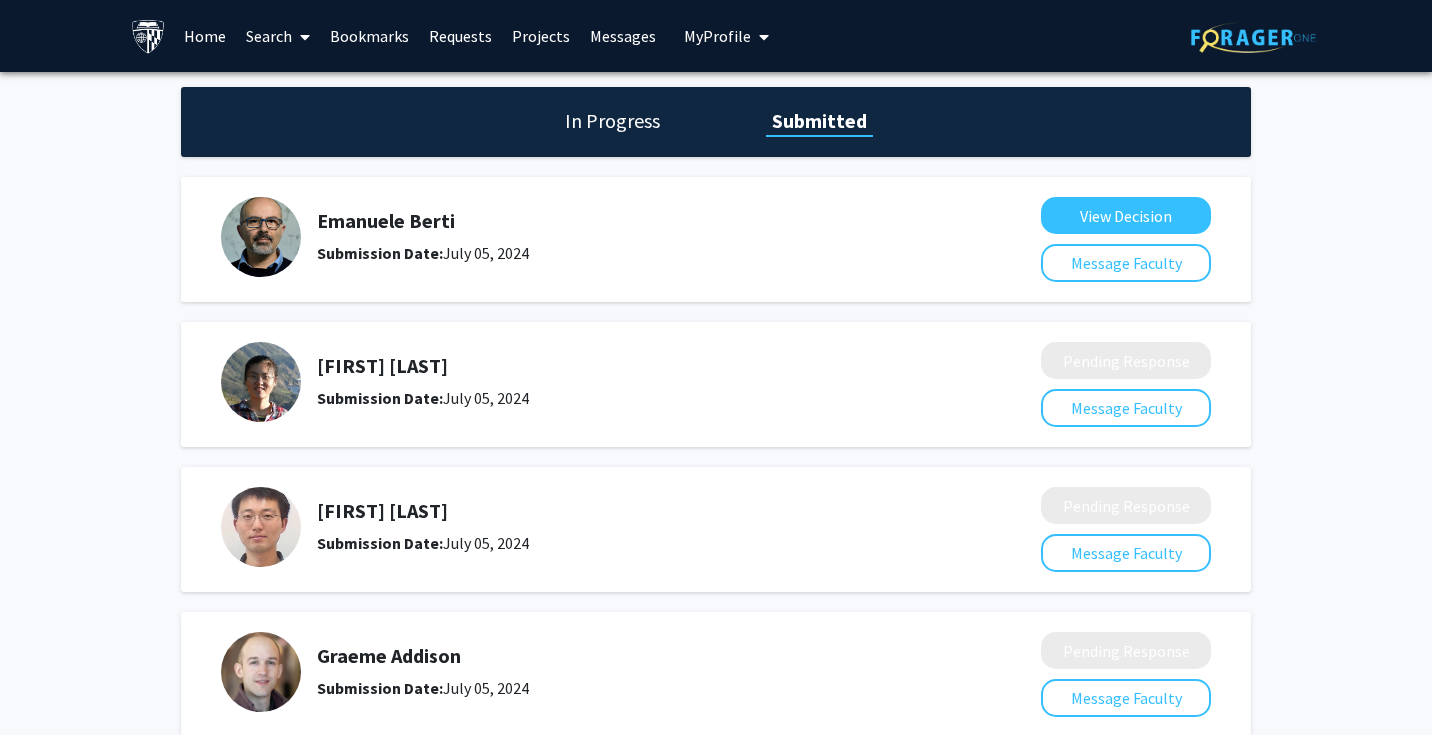 click on "Search" at bounding box center (269, 36) 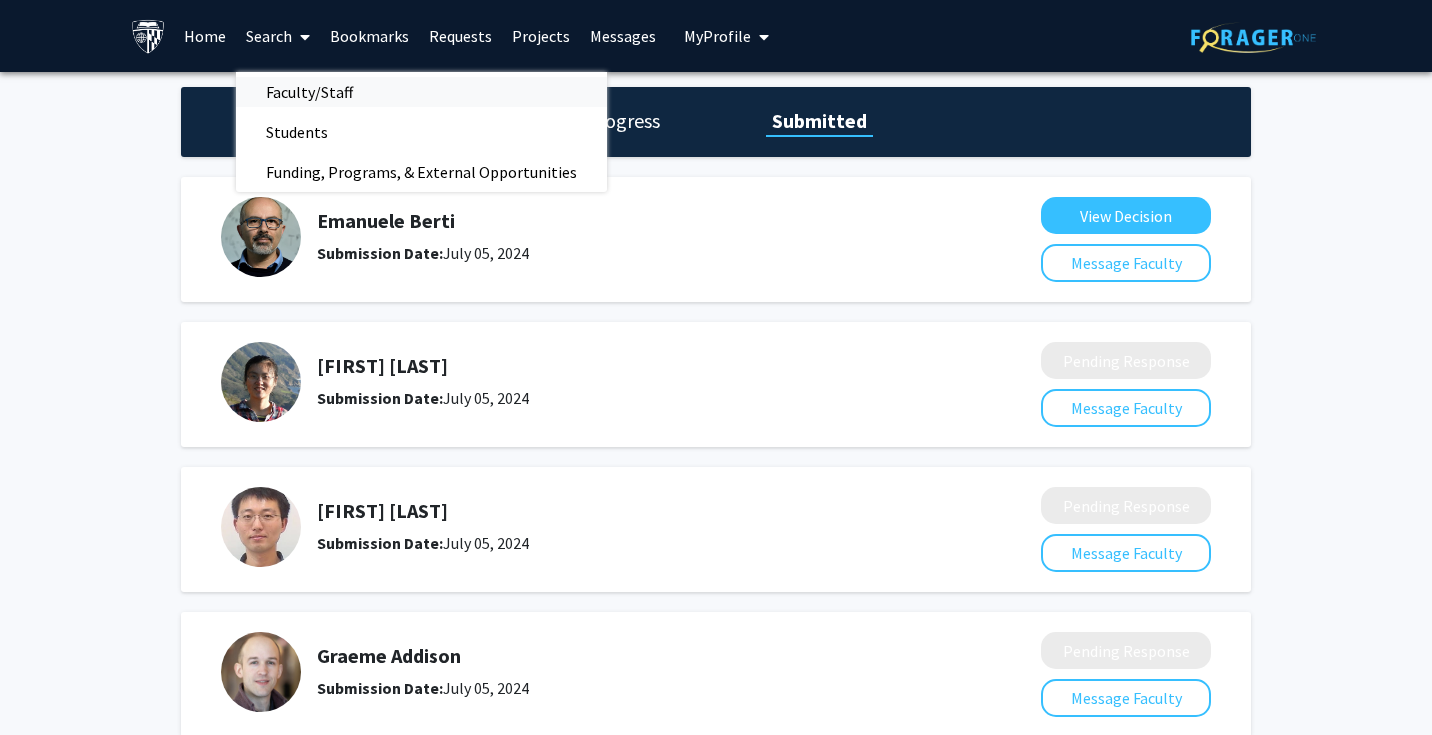 click on "Faculty/Staff" at bounding box center (309, 92) 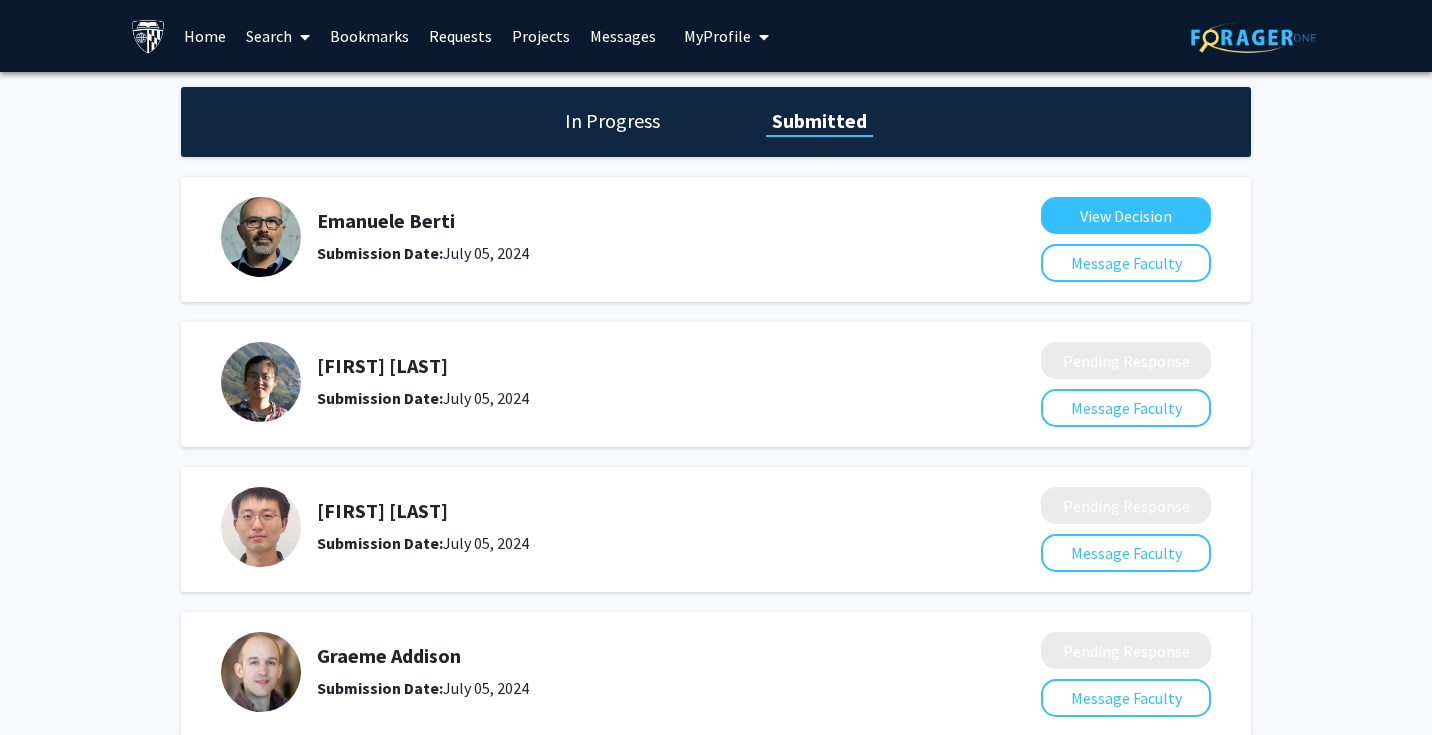 scroll, scrollTop: 38, scrollLeft: 0, axis: vertical 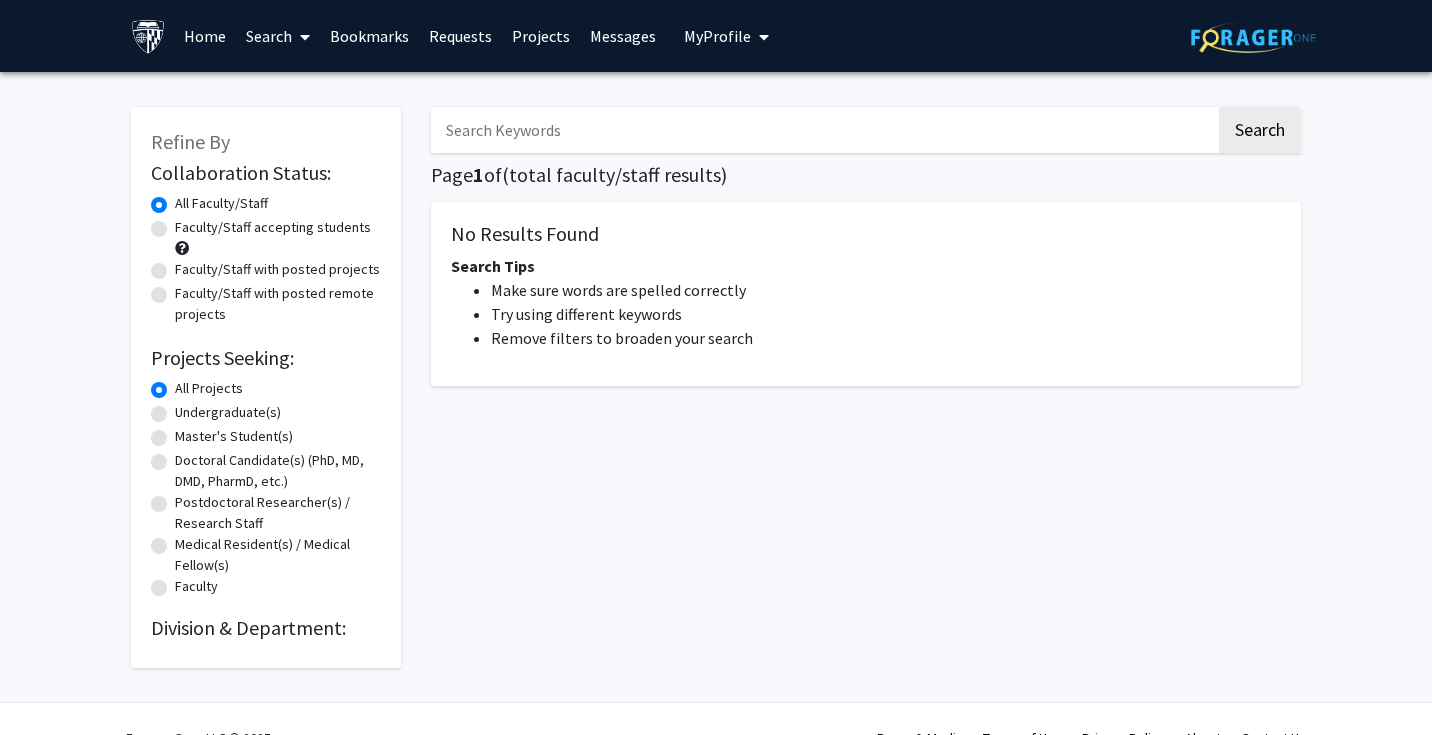 click at bounding box center (823, 130) 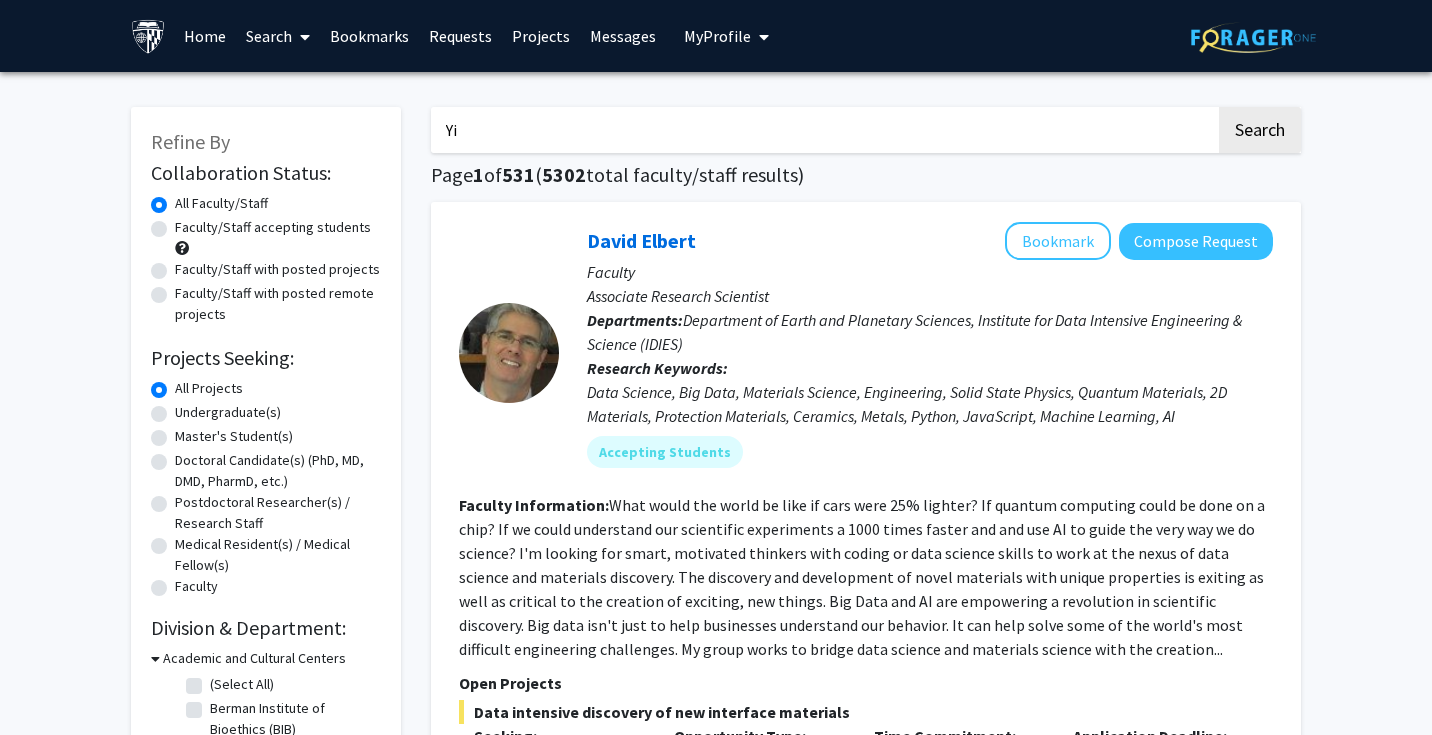 type on "Yi Li" 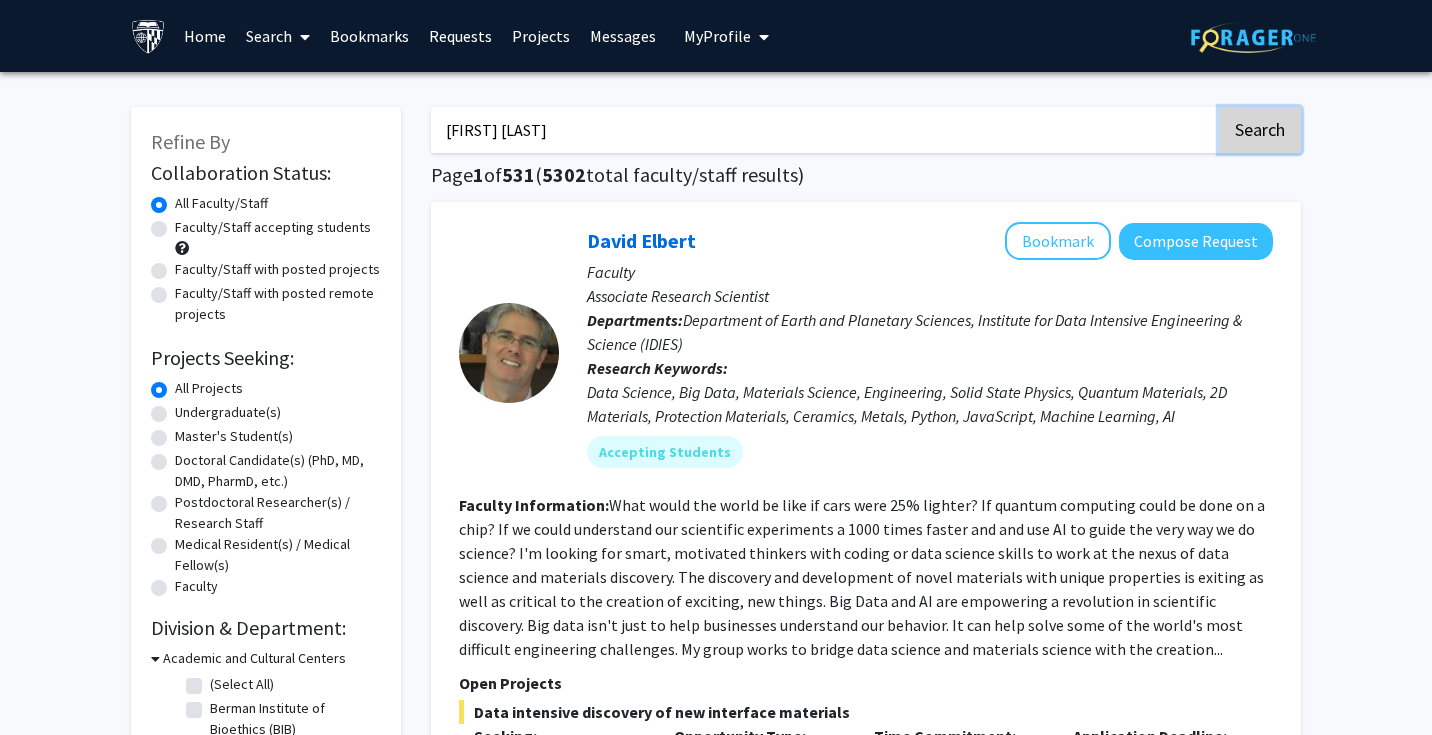 click on "Search" 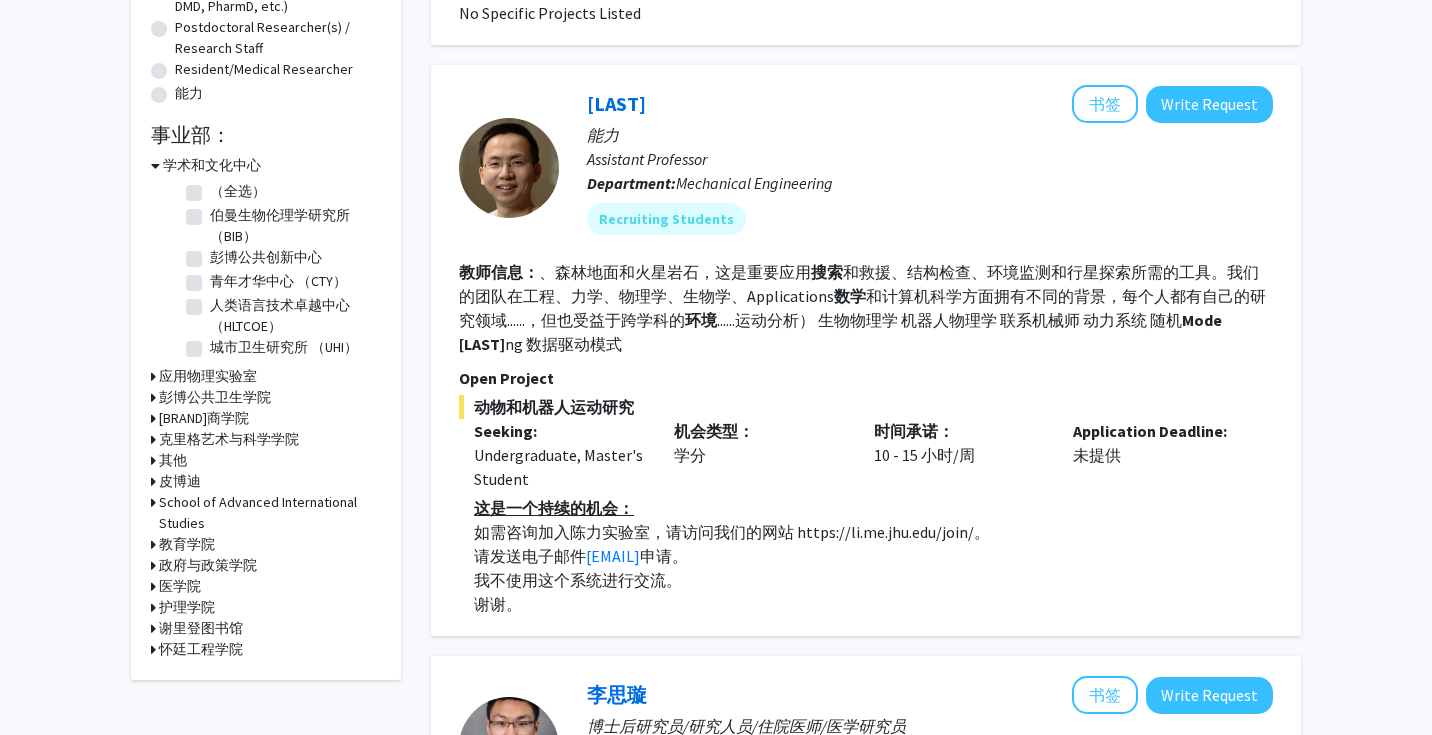 scroll, scrollTop: 0, scrollLeft: 0, axis: both 